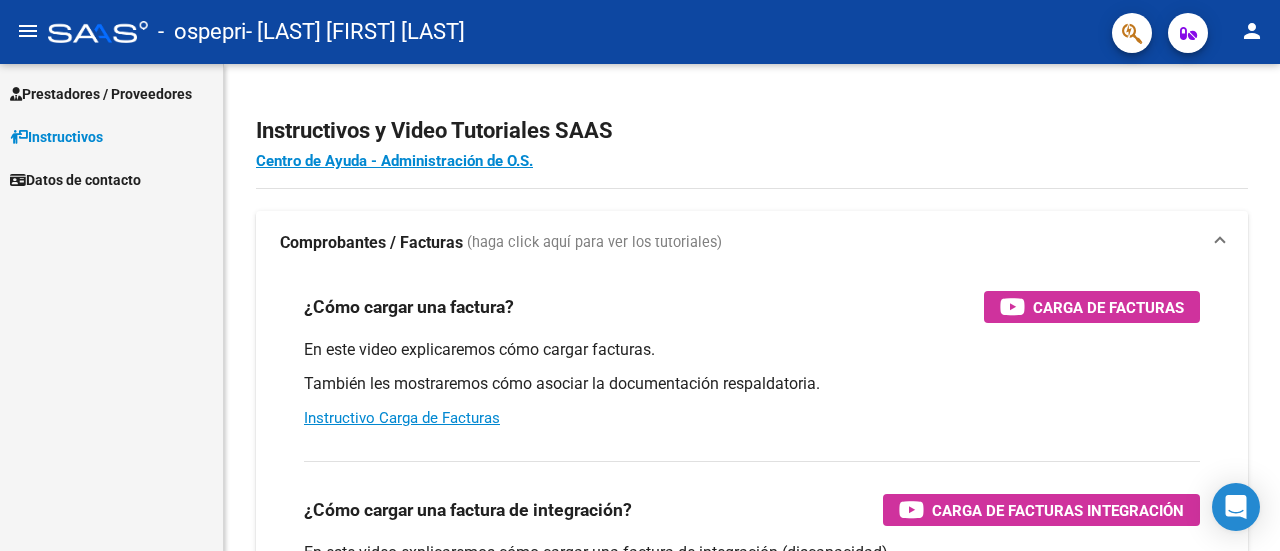 scroll, scrollTop: 0, scrollLeft: 0, axis: both 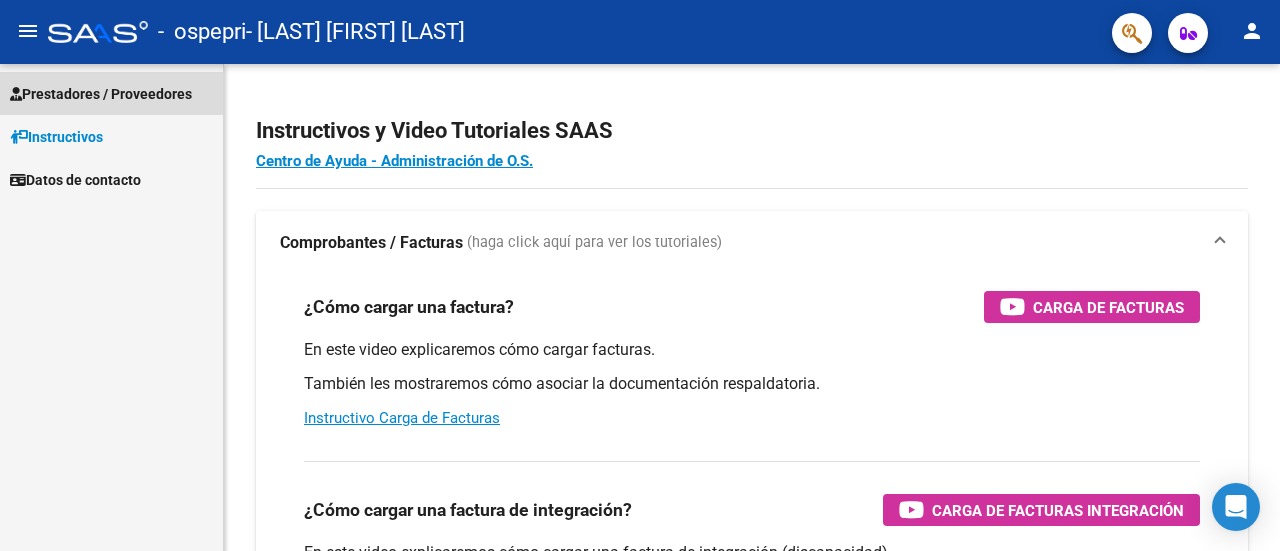 click on "Prestadores / Proveedores" at bounding box center (101, 94) 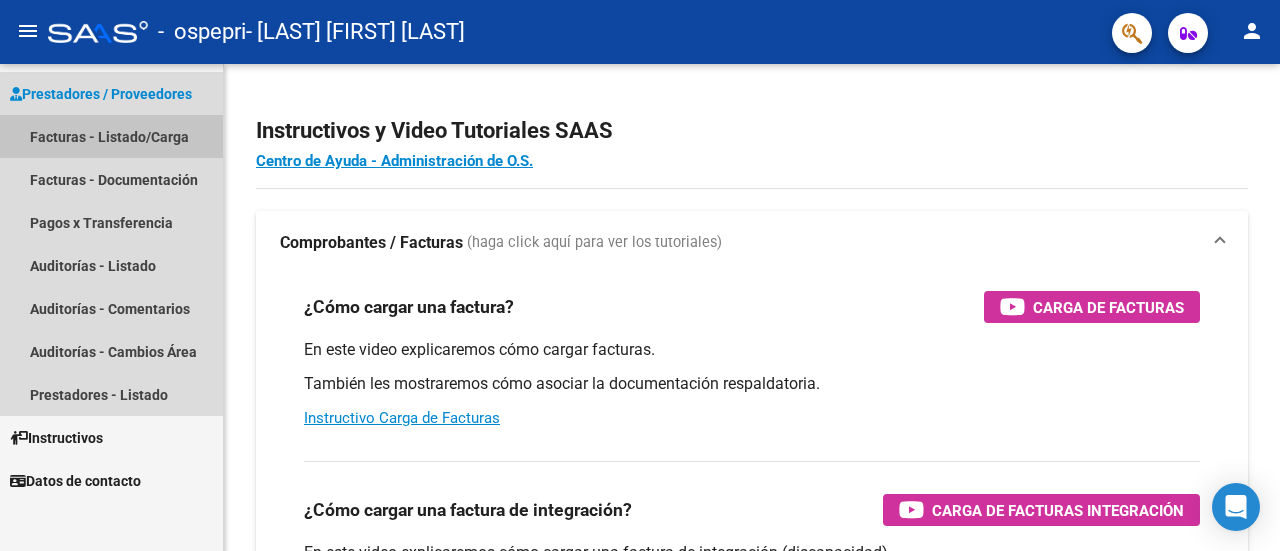 click on "Facturas - Listado/Carga" at bounding box center [111, 136] 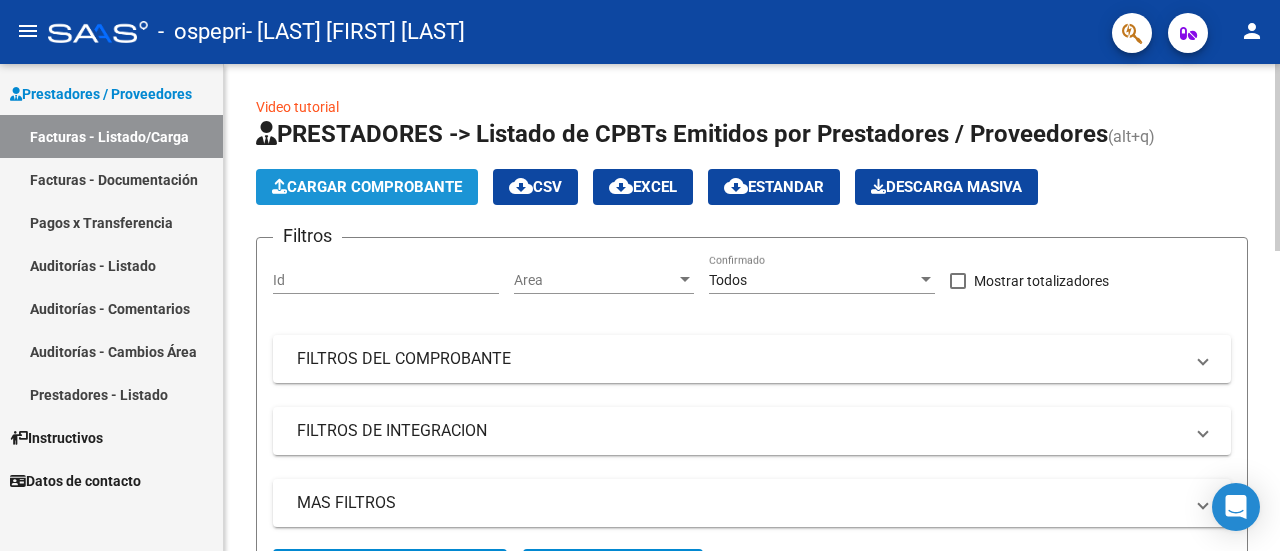click on "Cargar Comprobante" 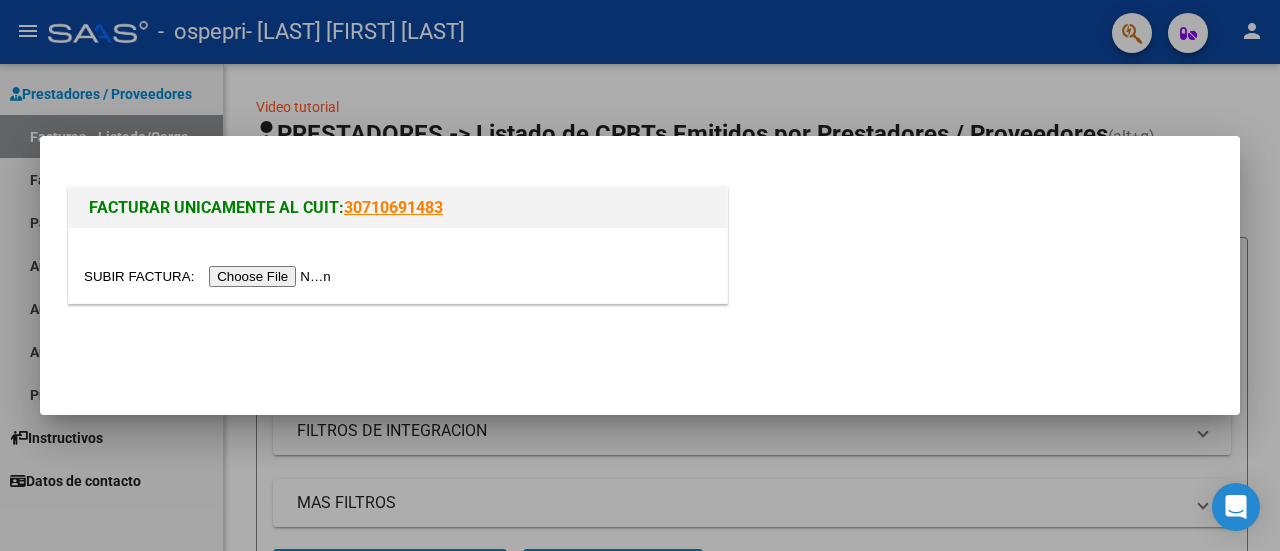 click at bounding box center (210, 276) 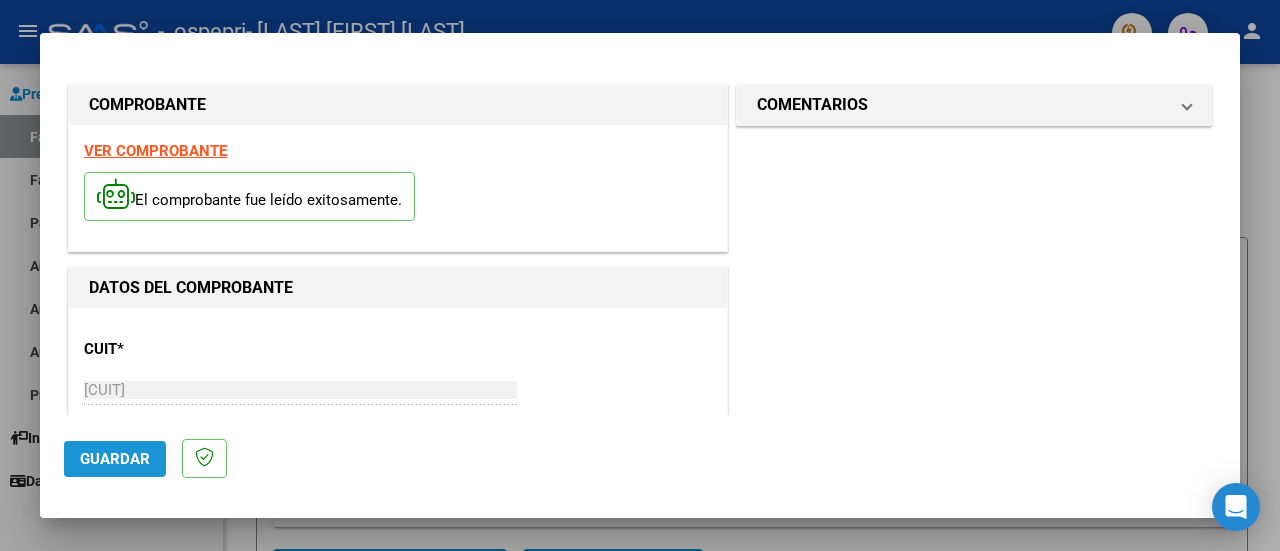 click on "Guardar" 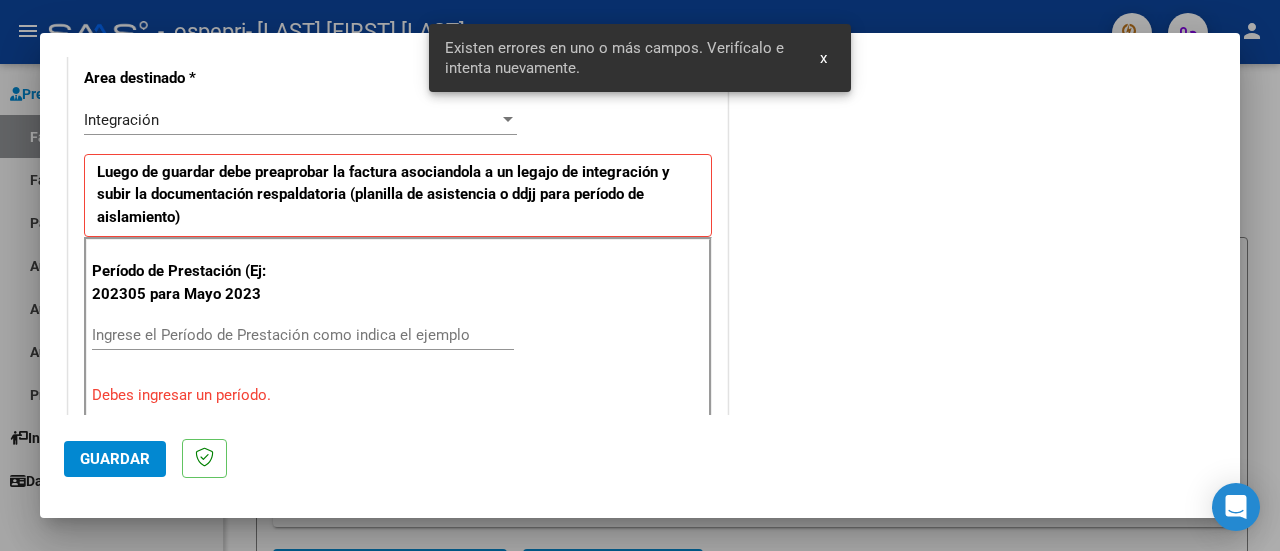 scroll, scrollTop: 498, scrollLeft: 0, axis: vertical 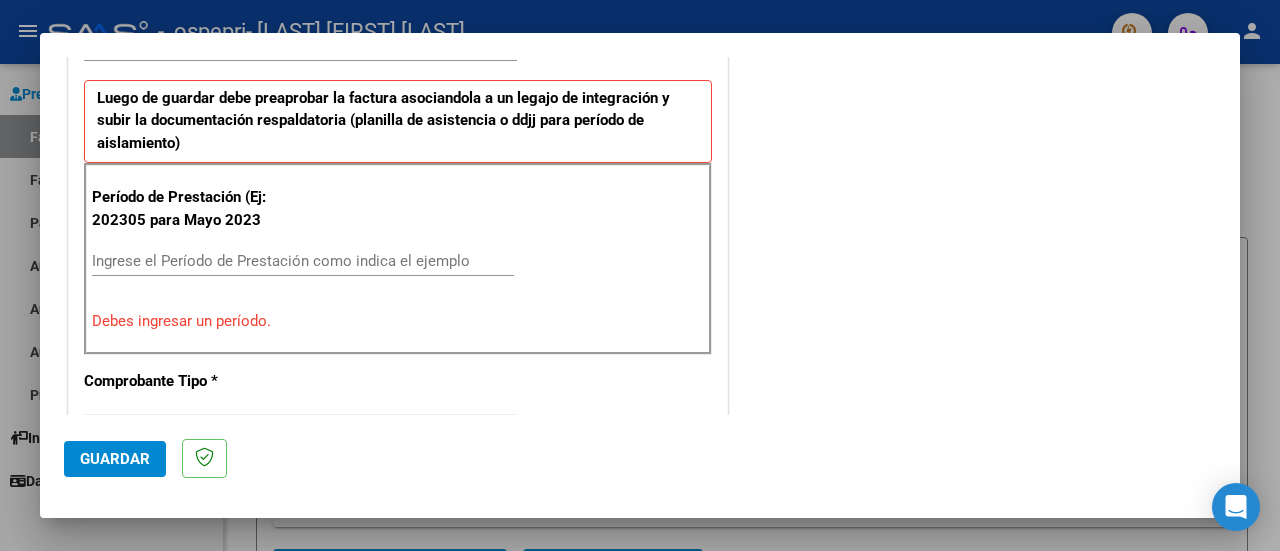 click on "COMPROBANTE VER COMPROBANTE          El comprobante fue leído exitosamente.  DATOS DEL COMPROBANTE CUIT  *   [CUIT] Ingresar CUIT  ANALISIS PRESTADOR  Area destinado * Integración Seleccionar Area Luego de guardar debe preaprobar la factura asociandola a un legajo de integración y subir la documentación respaldatoria (planilla de asistencia o ddjj para período de aislamiento)  Período de Prestación (Ej: 202305 para Mayo 2023    Ingrese el Período de Prestación como indica el ejemplo   Debes ingresar un período.   Comprobante Tipo * Factura C Seleccionar Tipo Punto de Venta  *   2 Ingresar el Nro.  Número  *   1153 Ingresar el Nro.  Monto  *   $ 178.136,64 Ingresar el monto  Fecha del Cpbt.  *   2025-08-04 Ingresar la fecha  CAE / CAEA (no ingrese CAI)    75310893475244 Ingresar el CAE o CAEA (no ingrese CAI)  Fecha de Vencimiento    Ingresar la fecha  Ref. Externa    Ingresar la ref.  N° Liquidación    Ingresar el N° Liquidación  COMENTARIOS Comentarios del Prestador / Gerenciador:" at bounding box center (640, 275) 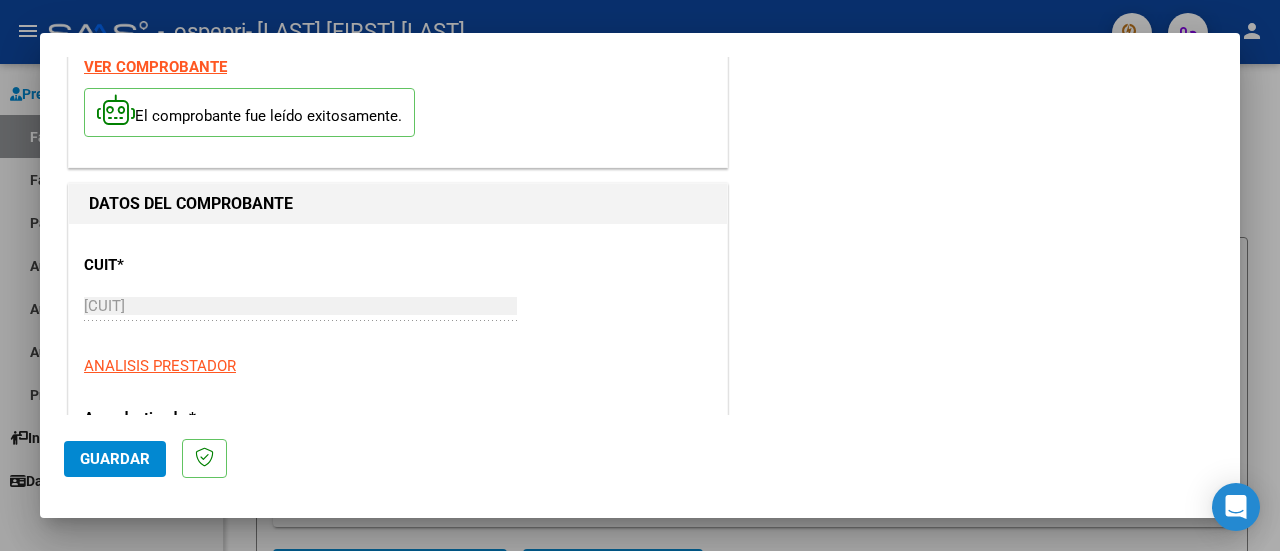 scroll, scrollTop: 0, scrollLeft: 0, axis: both 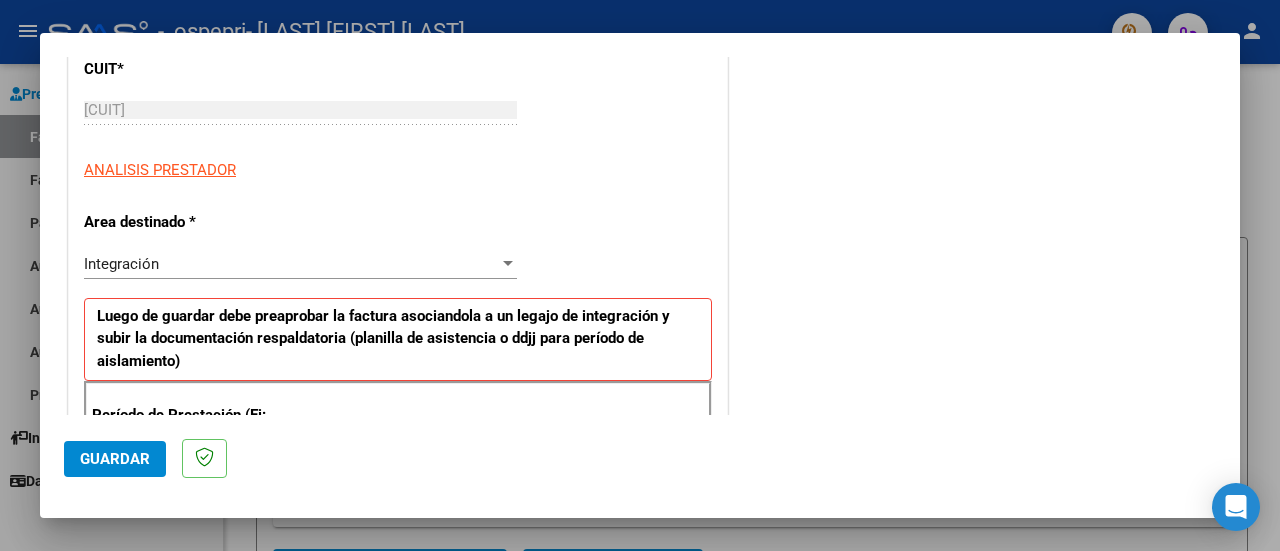 click at bounding box center (508, 263) 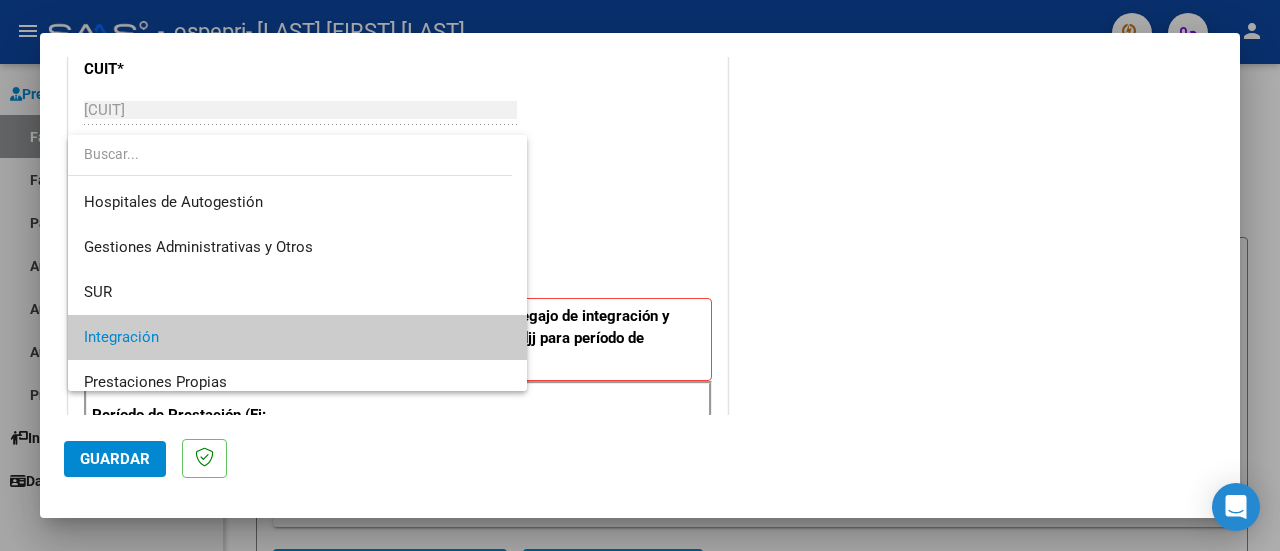 scroll, scrollTop: 74, scrollLeft: 0, axis: vertical 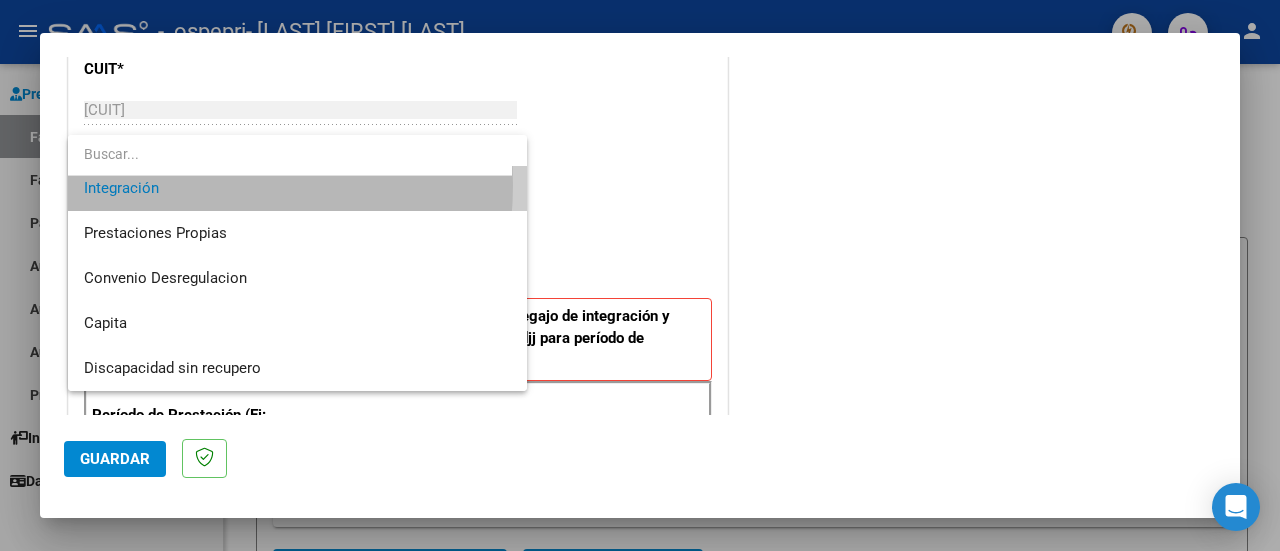 click on "Integración" at bounding box center (298, 188) 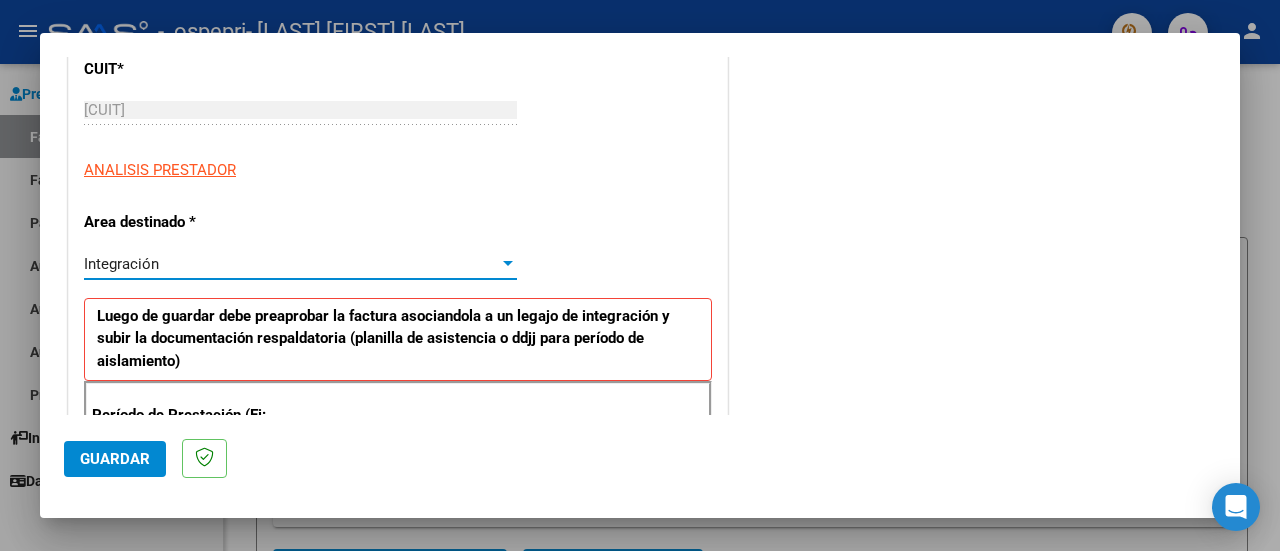 click at bounding box center (508, 264) 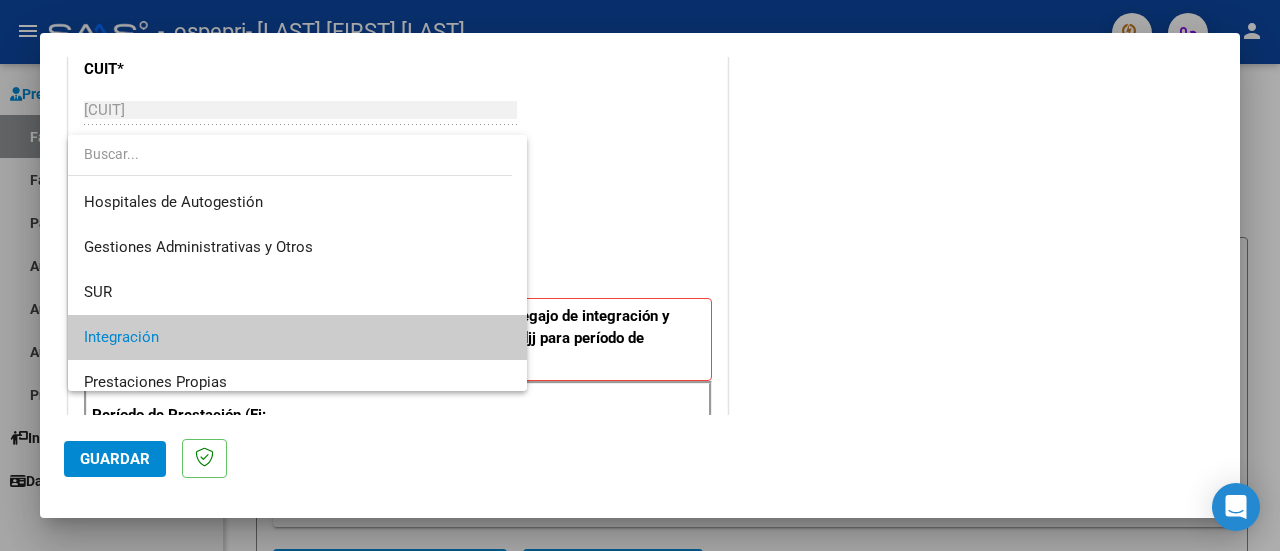 scroll, scrollTop: 74, scrollLeft: 0, axis: vertical 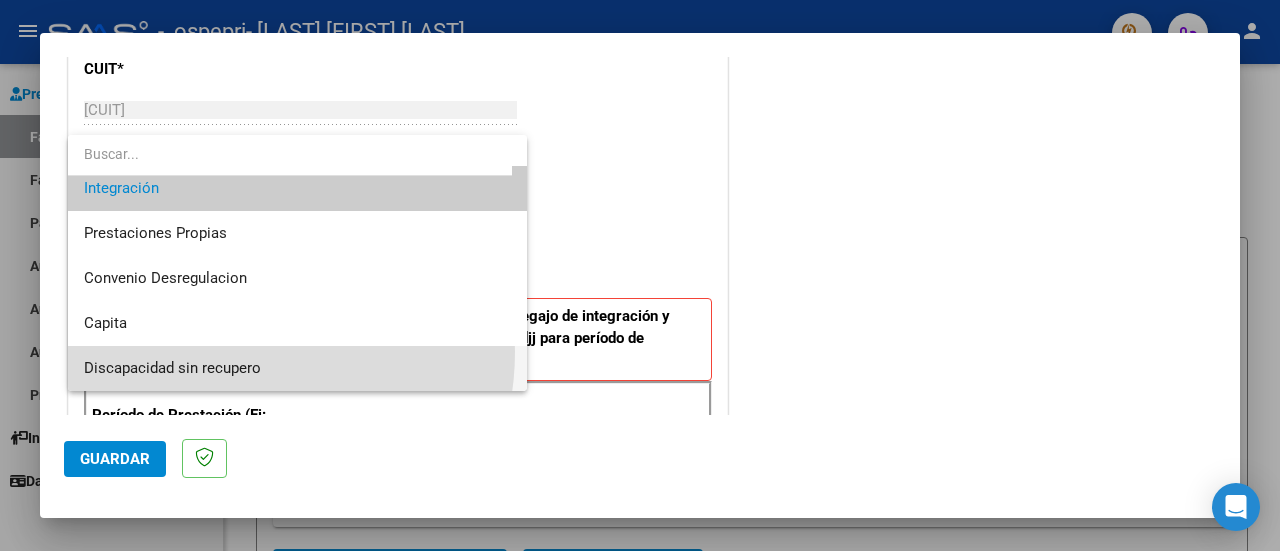 click on "Discapacidad sin recupero" at bounding box center (298, 368) 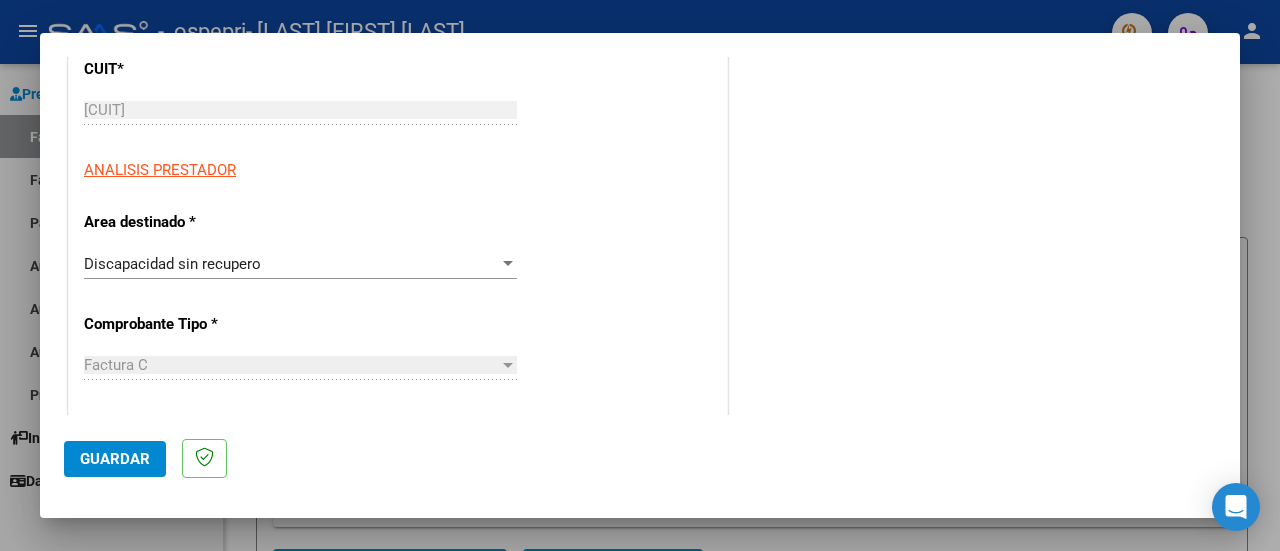 click on "Factura C Seleccionar Tipo" at bounding box center (300, 365) 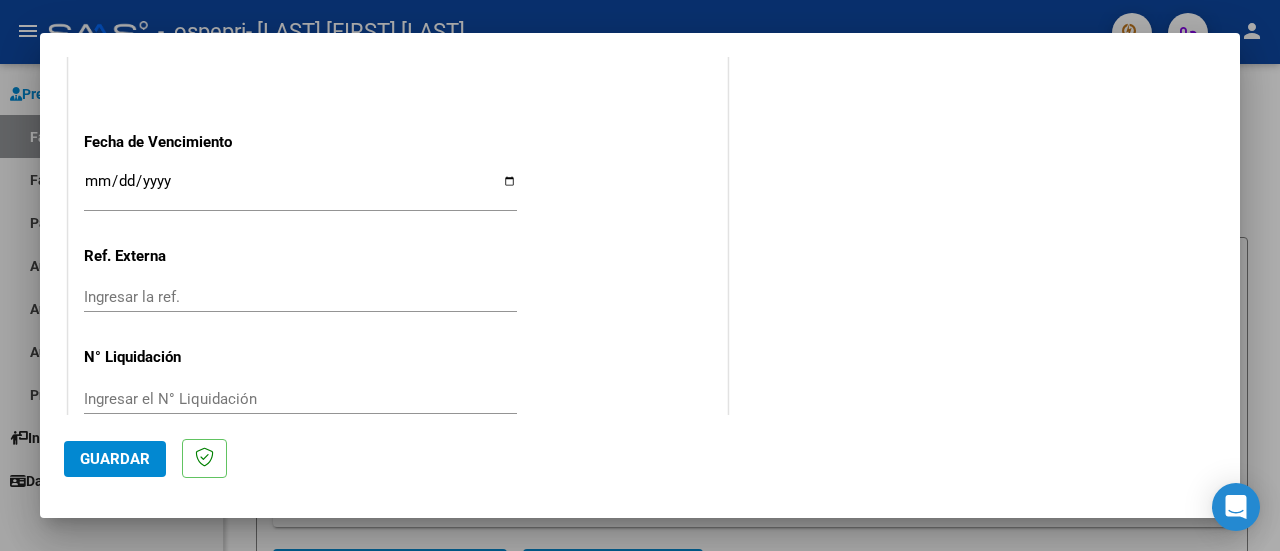 scroll, scrollTop: 1183, scrollLeft: 0, axis: vertical 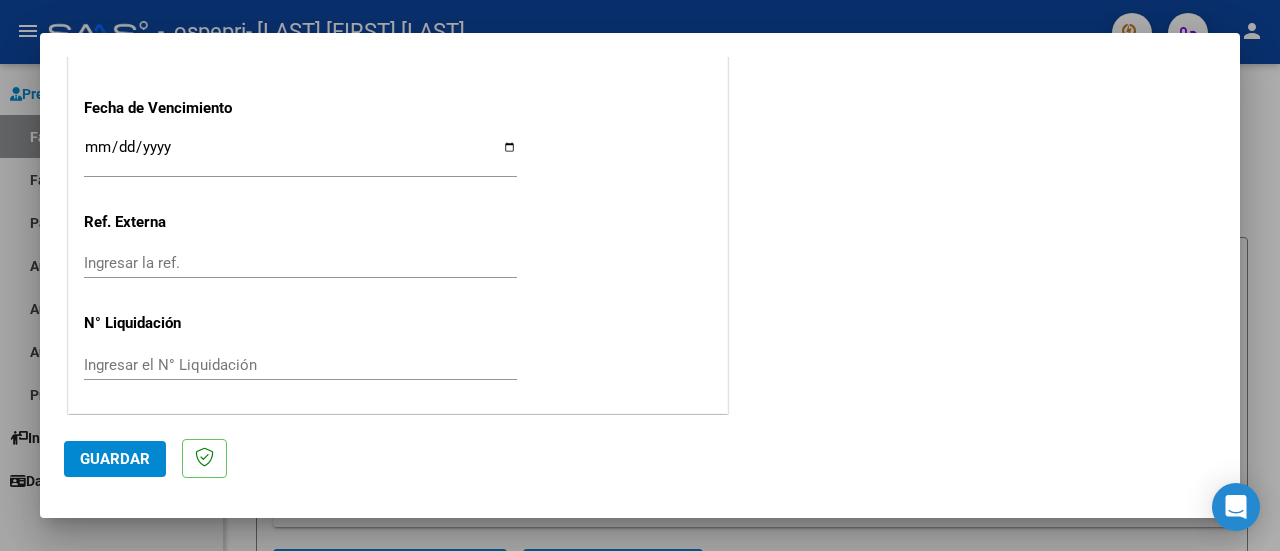 click on "Ingresar la fecha" at bounding box center (300, 155) 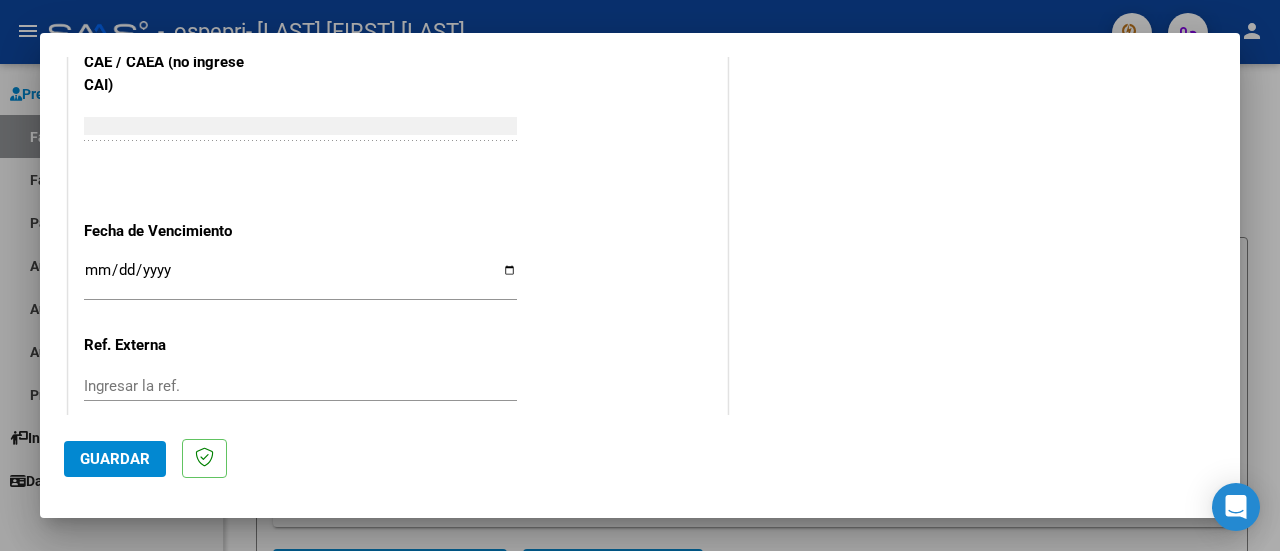 scroll, scrollTop: 1034, scrollLeft: 0, axis: vertical 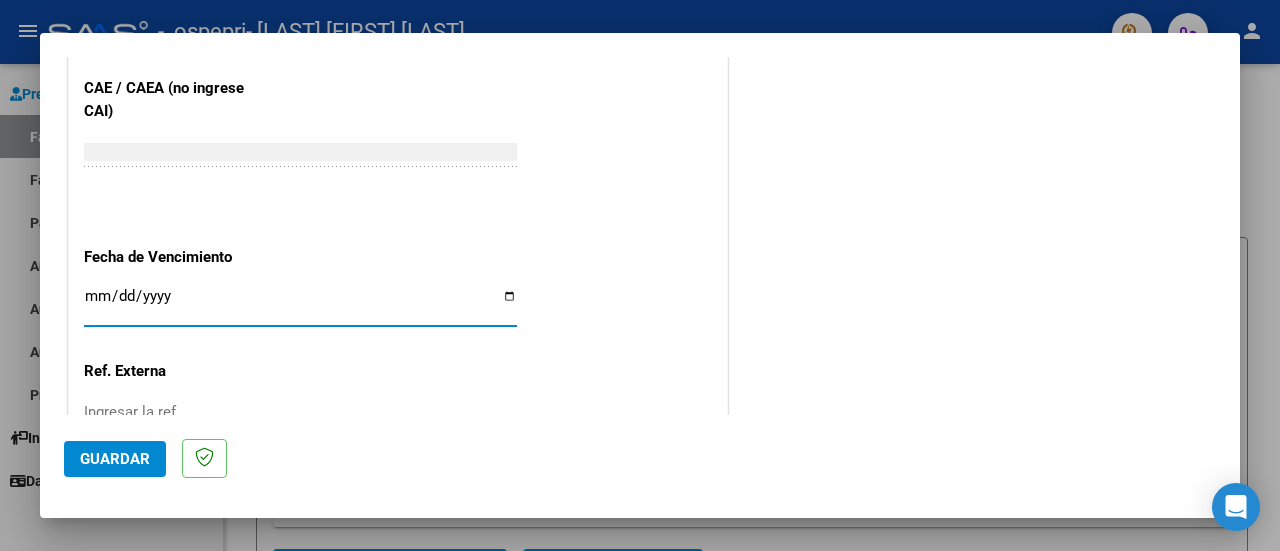 click on "Ingresar la fecha" at bounding box center (300, 304) 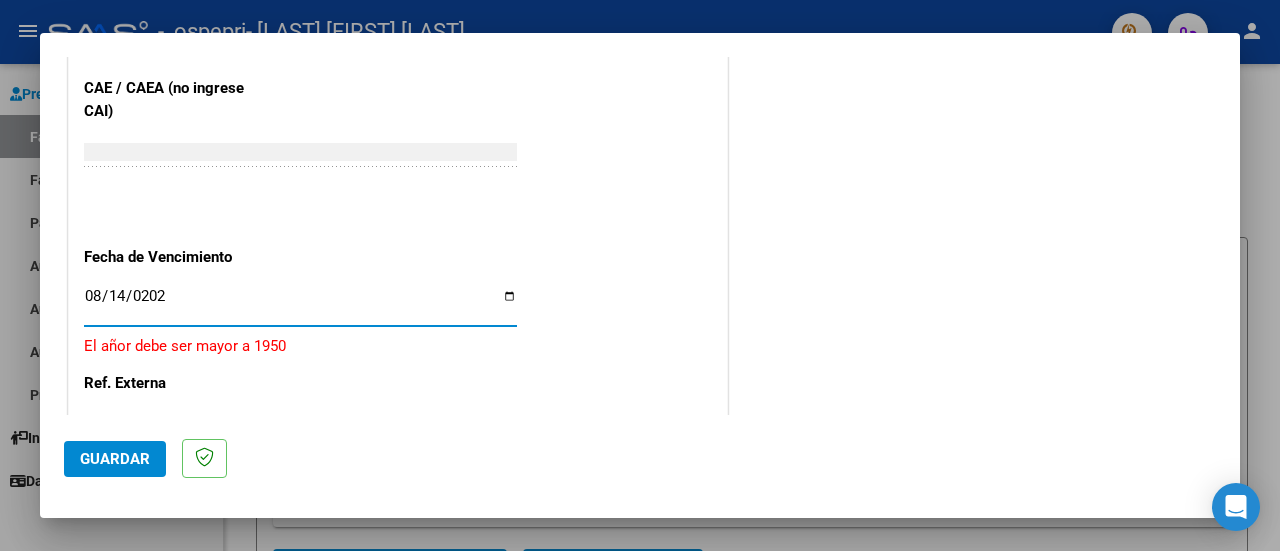 type on "2025-08-14" 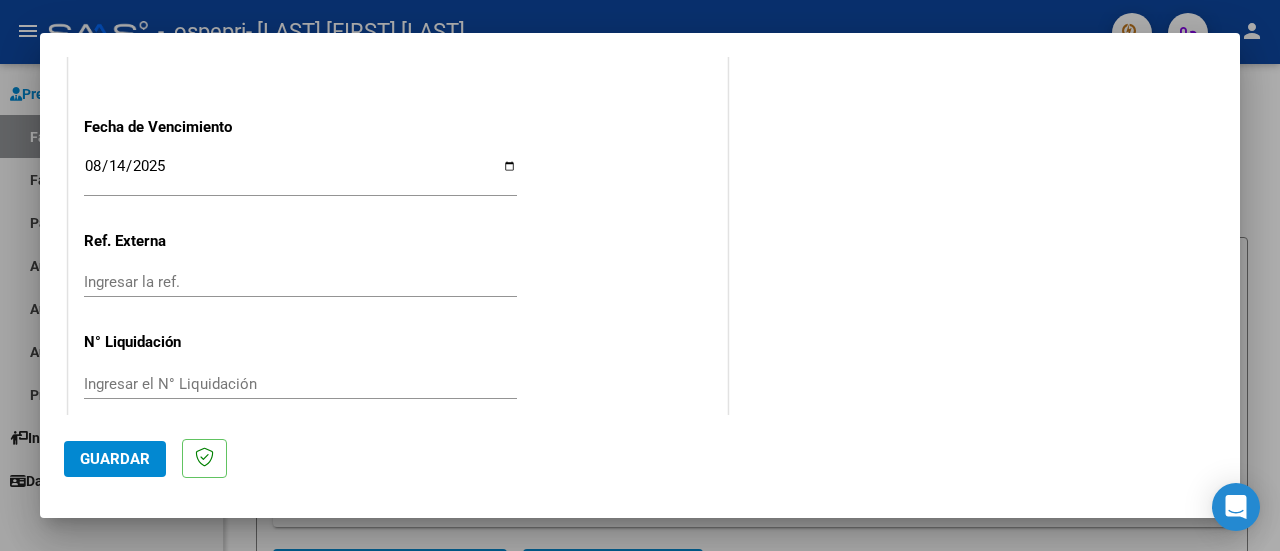 scroll, scrollTop: 1183, scrollLeft: 0, axis: vertical 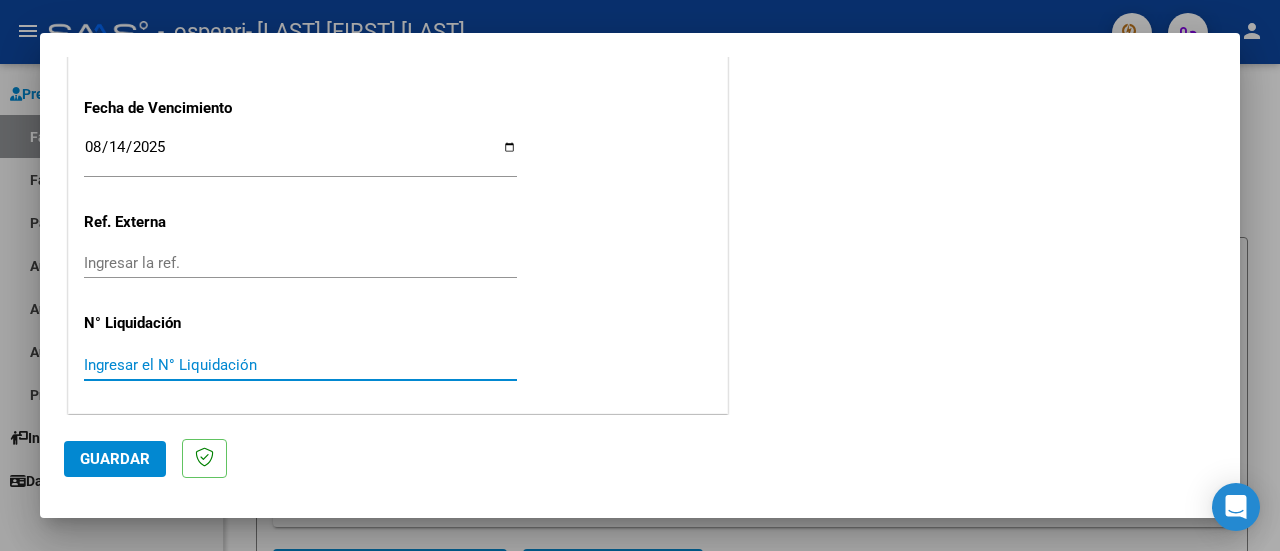click on "Ingresar el N° Liquidación" at bounding box center [300, 365] 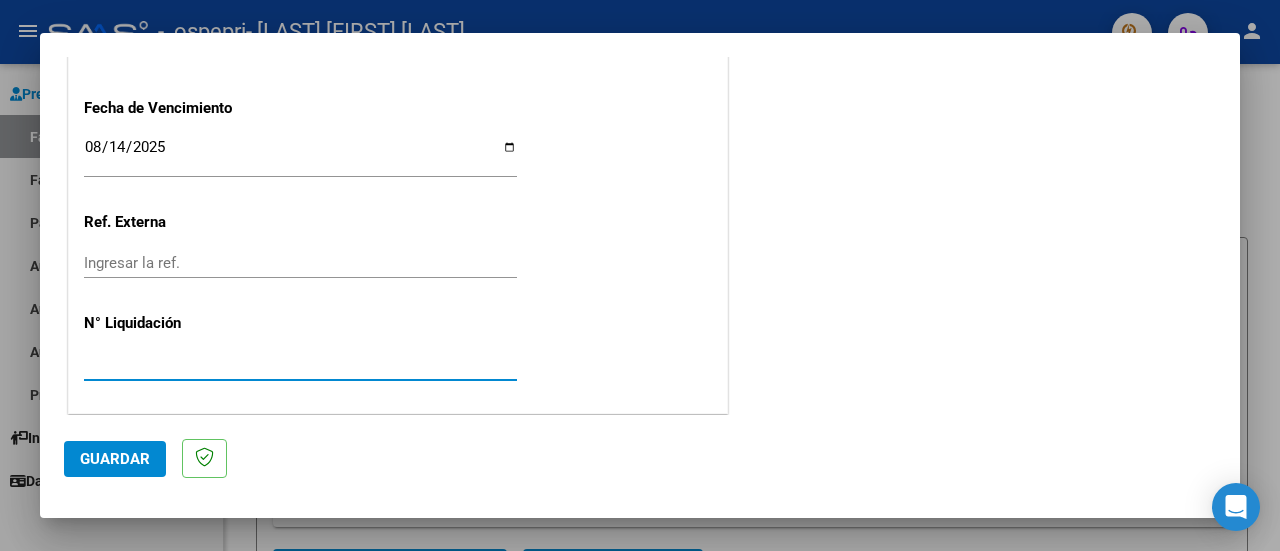 type on "[NUMBER]" 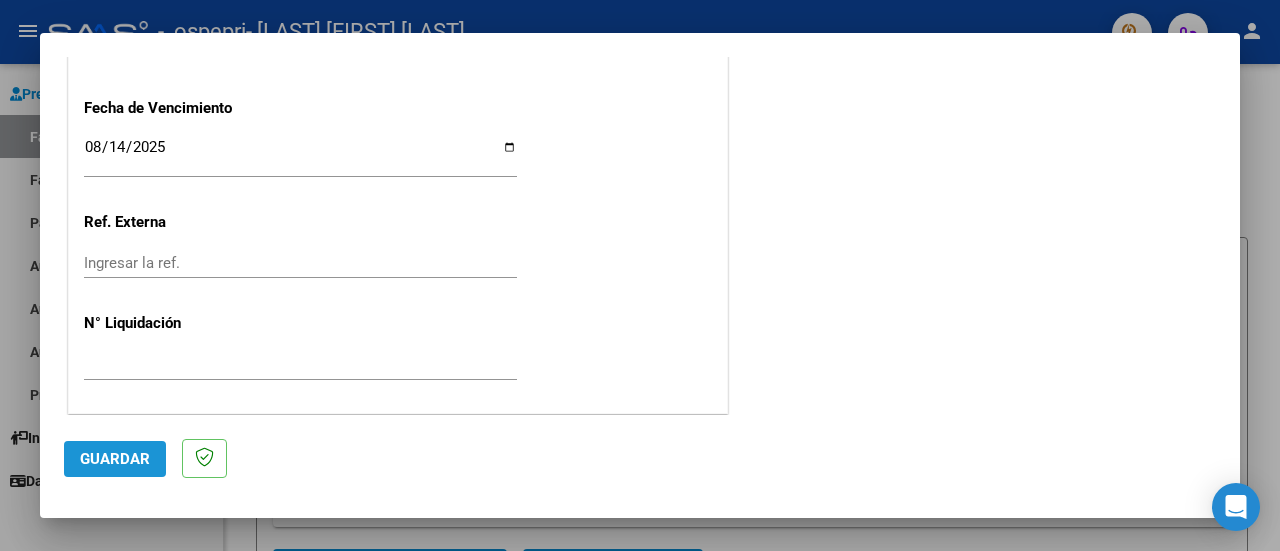 click on "Guardar" 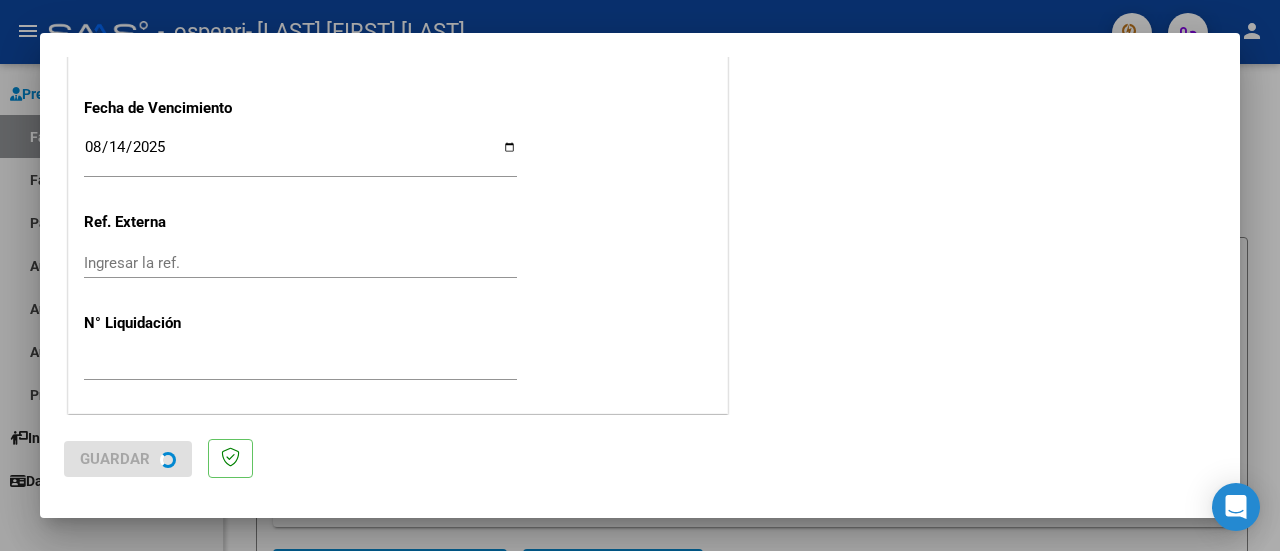 scroll, scrollTop: 0, scrollLeft: 0, axis: both 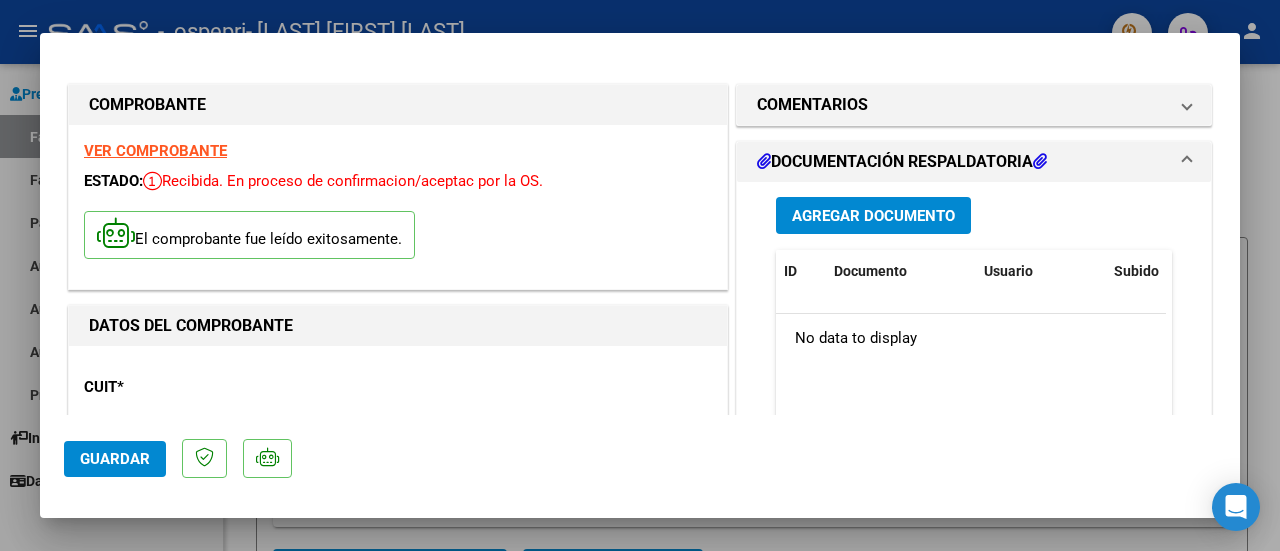 click on "DOCUMENTACIÓN RESPALDATORIA" at bounding box center [902, 162] 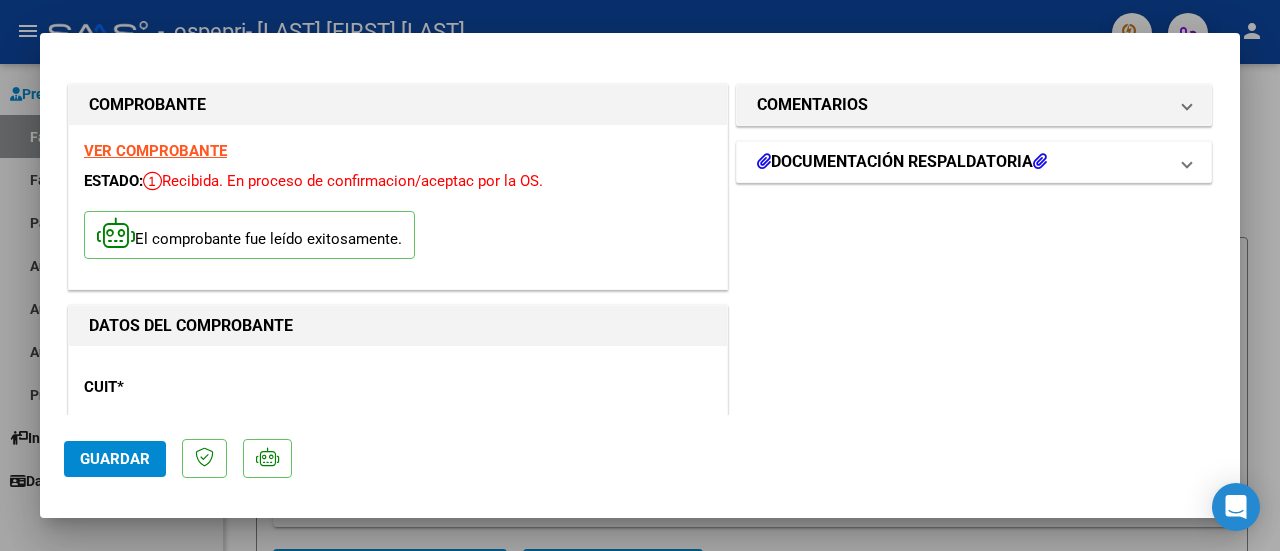 click on "DOCUMENTACIÓN RESPALDATORIA" at bounding box center (902, 162) 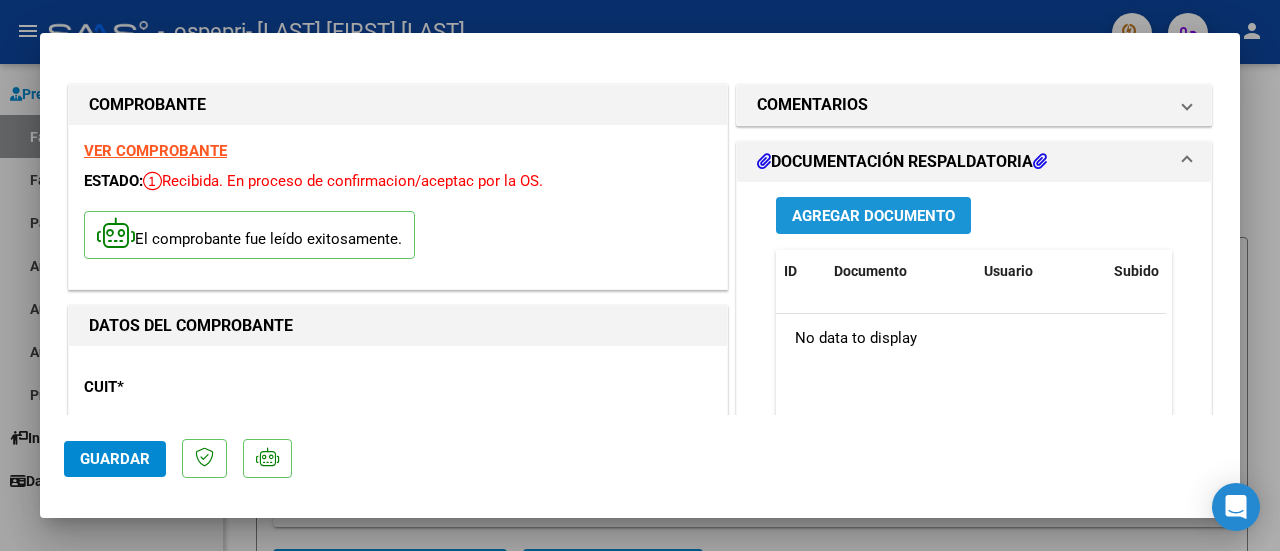 click on "Agregar Documento" at bounding box center (873, 215) 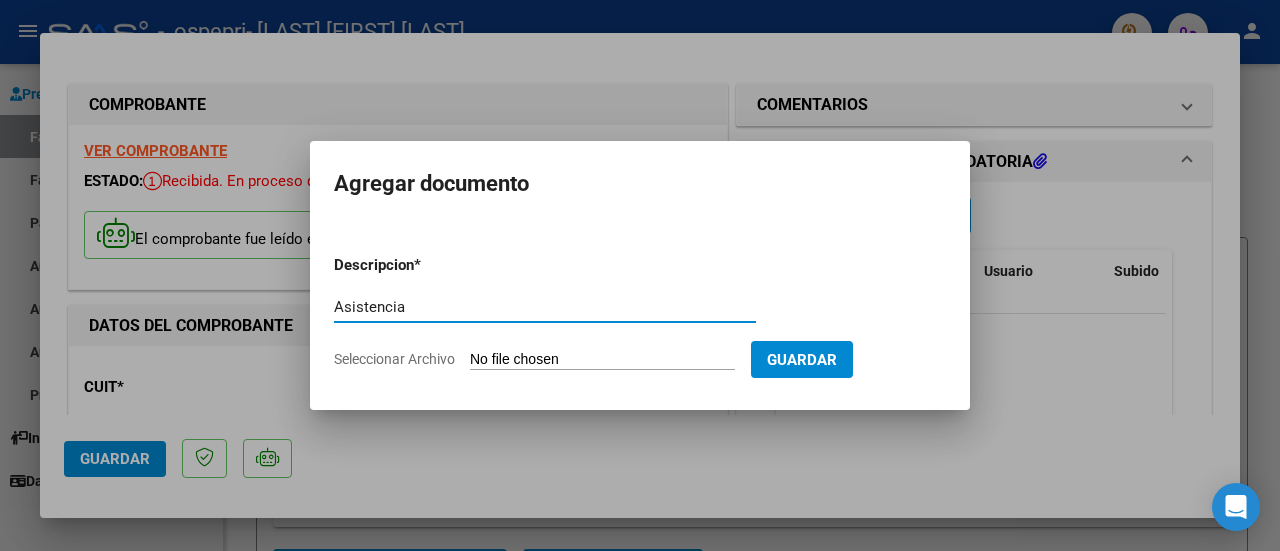 type on "Asistencia" 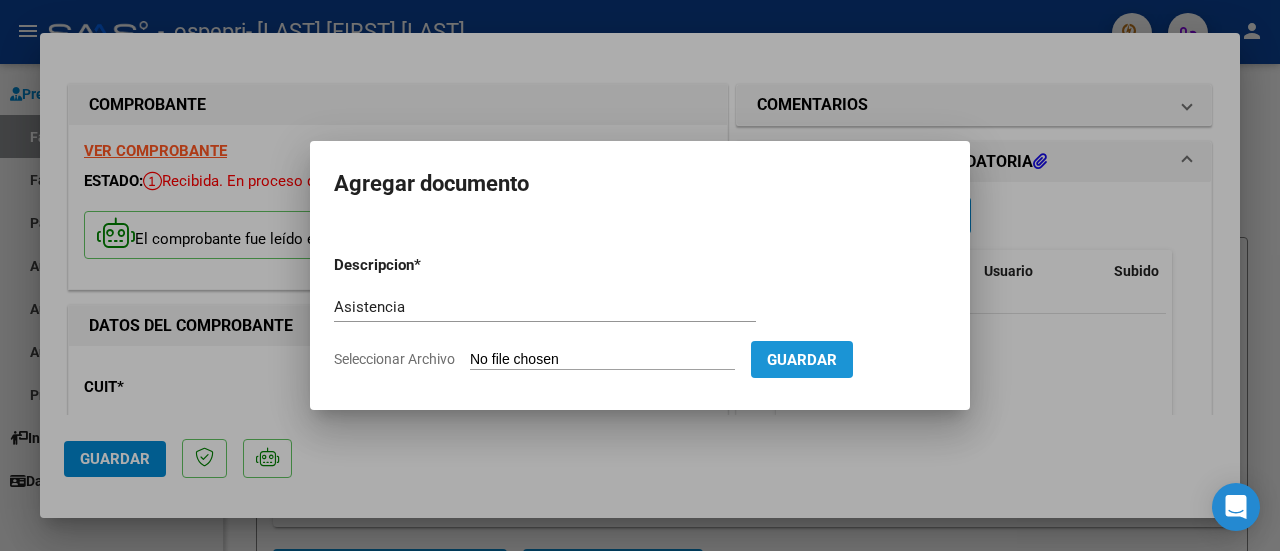 click on "Guardar" at bounding box center [802, 360] 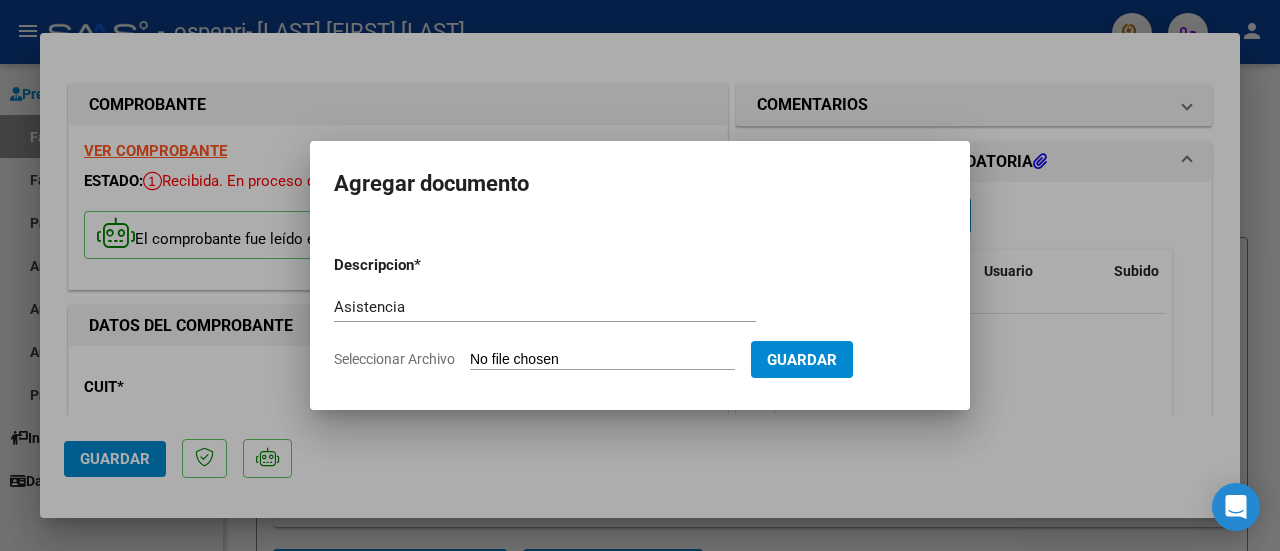 click on "Seleccionar Archivo" at bounding box center [602, 360] 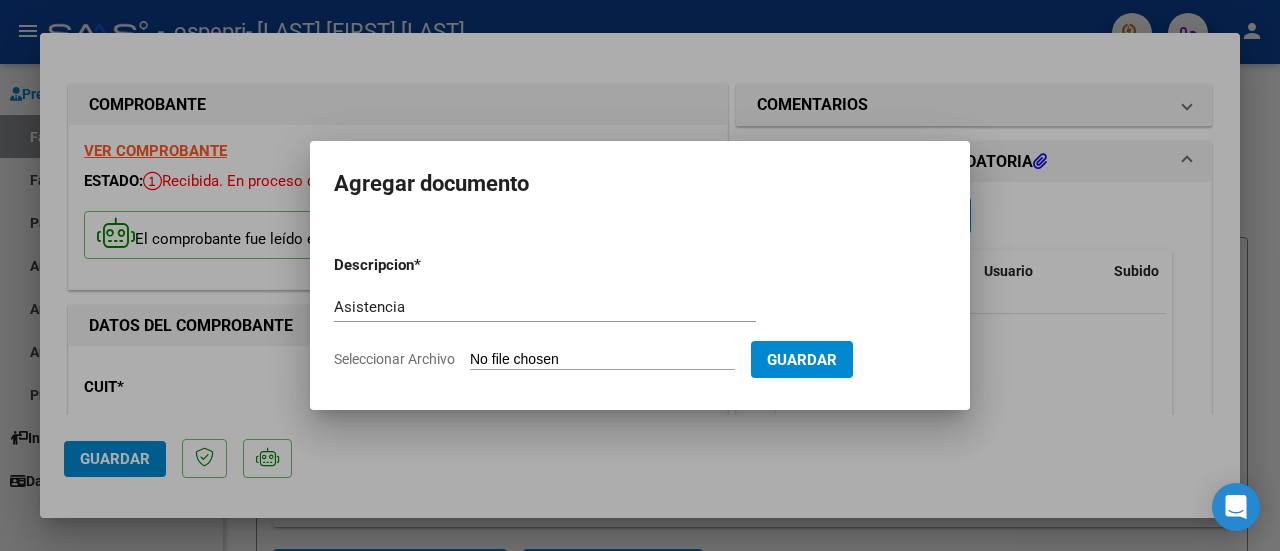 click on "Seleccionar Archivo" at bounding box center [602, 360] 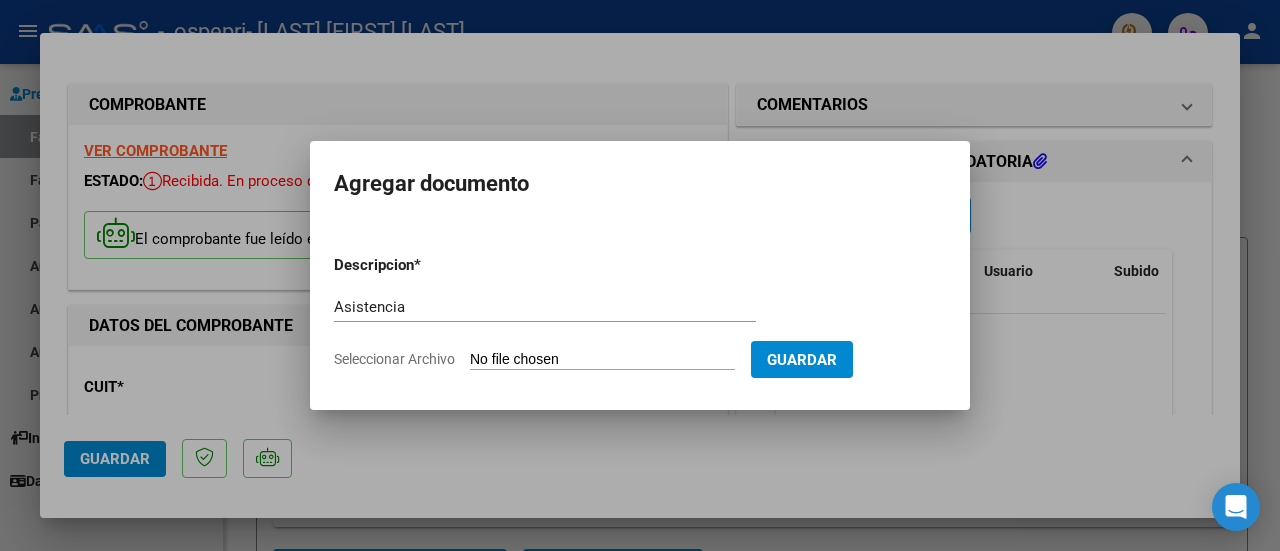 type on "C:\fakepath\CamScanner 04-08-2025 09.14.pdf" 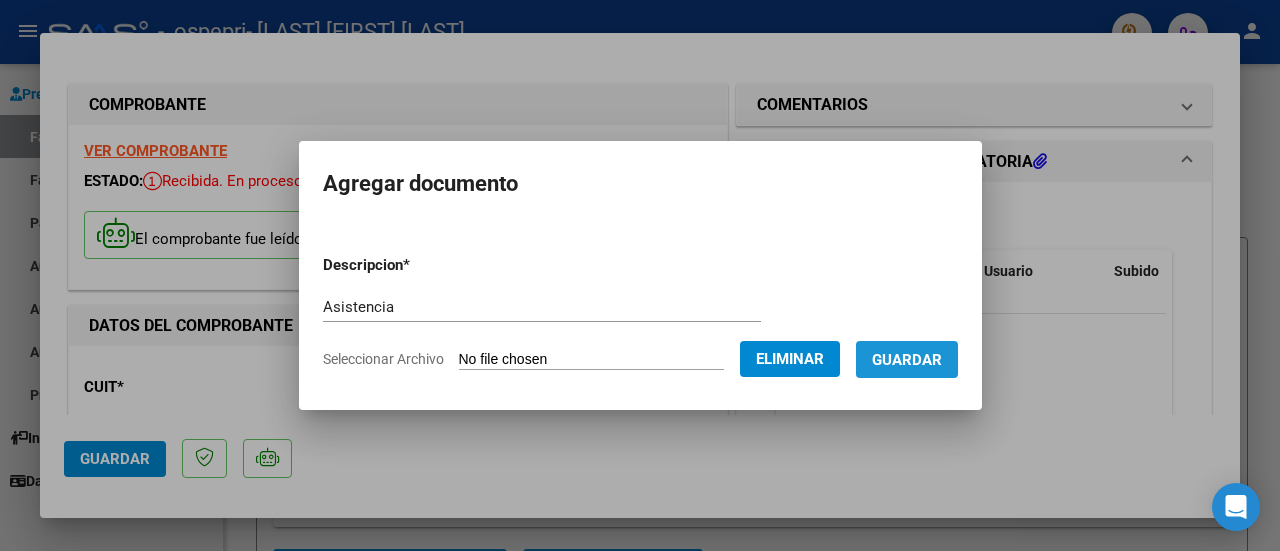 click on "Guardar" at bounding box center (907, 360) 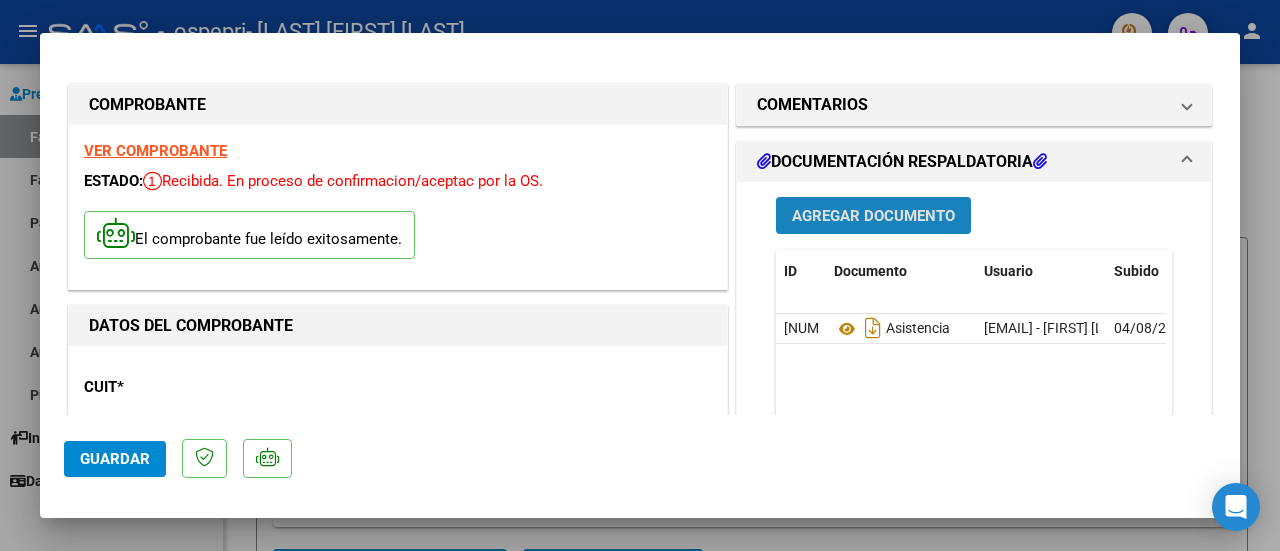click on "Agregar Documento" at bounding box center [873, 215] 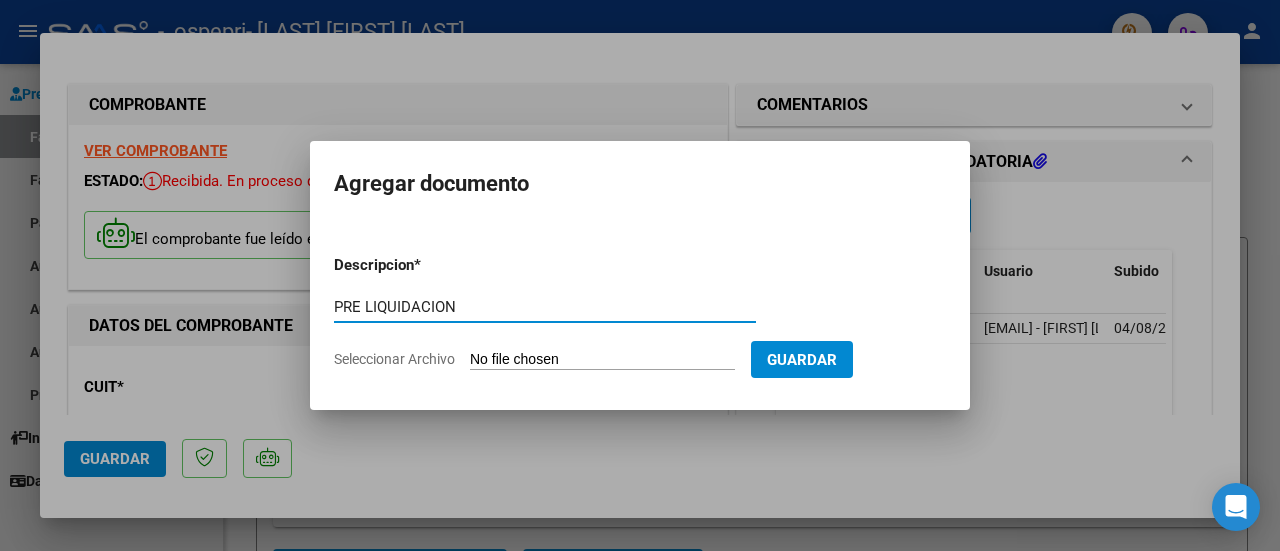 type on "PRE LIQUIDACION" 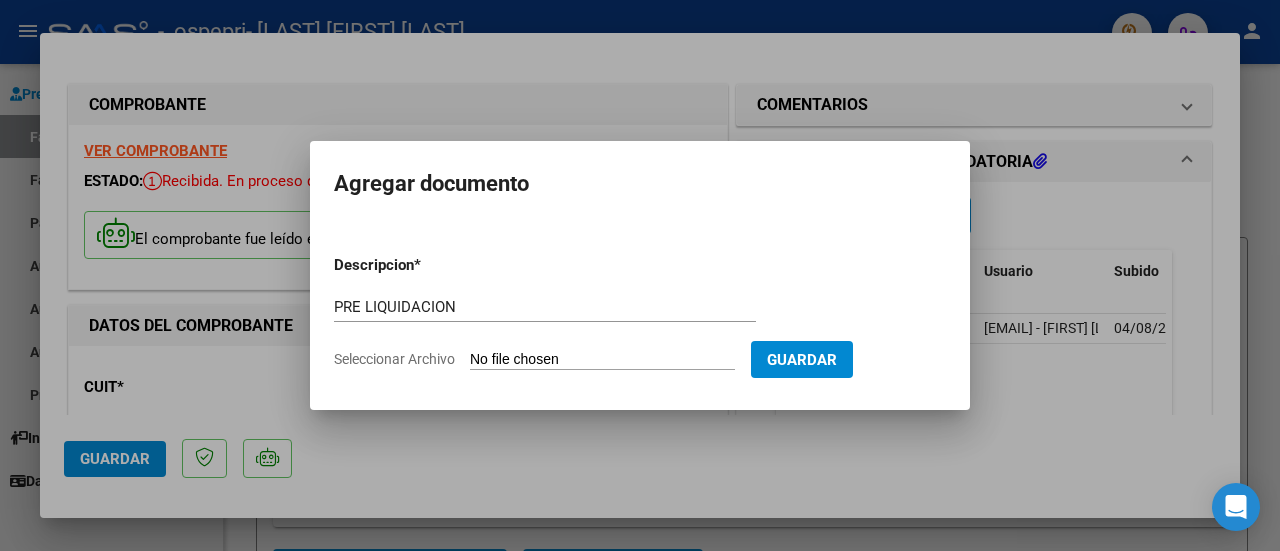 click on "Seleccionar Archivo" at bounding box center (602, 360) 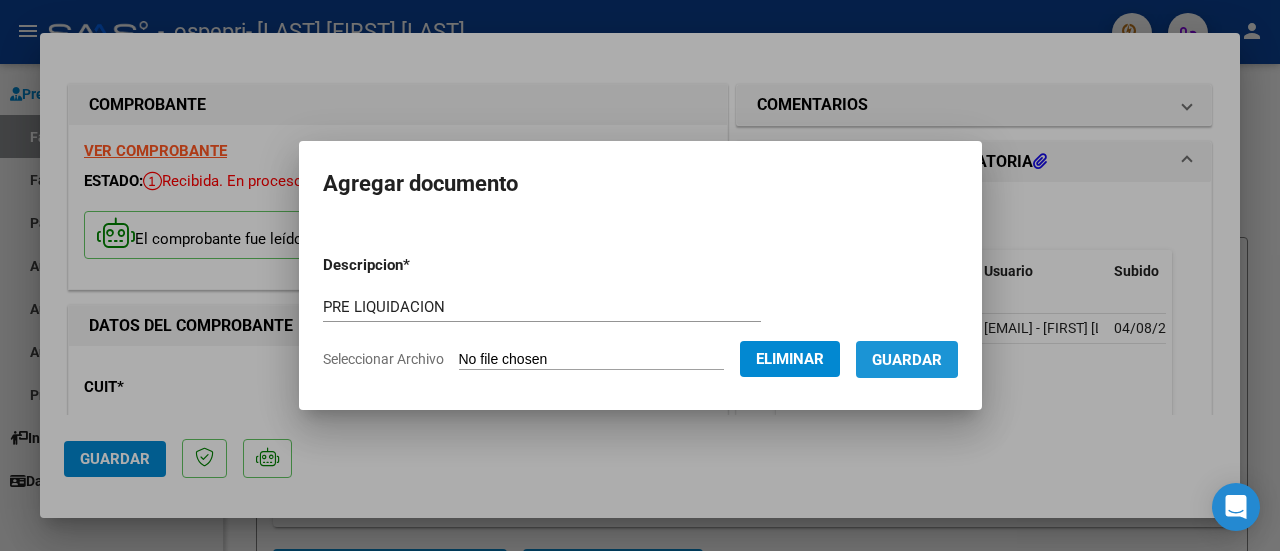 click on "Guardar" at bounding box center (907, 360) 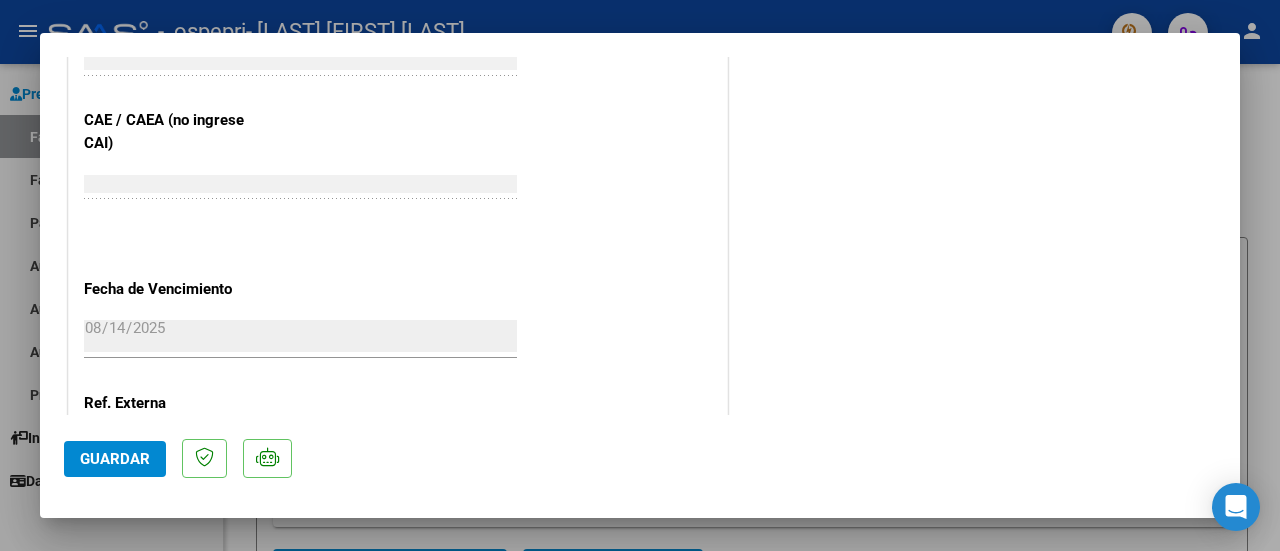 scroll, scrollTop: 1259, scrollLeft: 0, axis: vertical 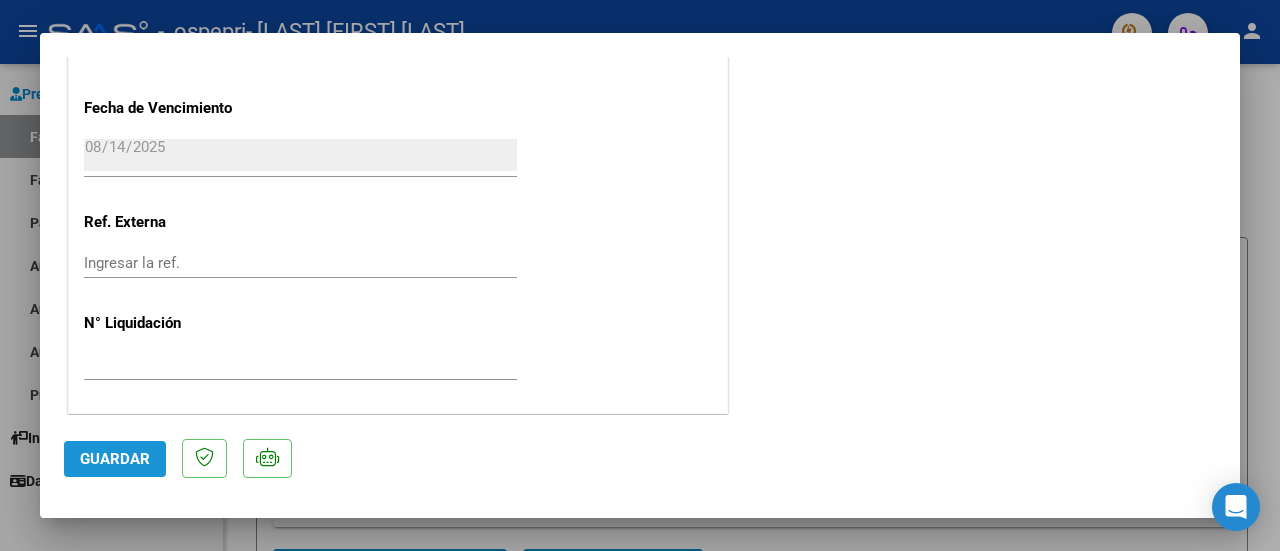 click on "Guardar" 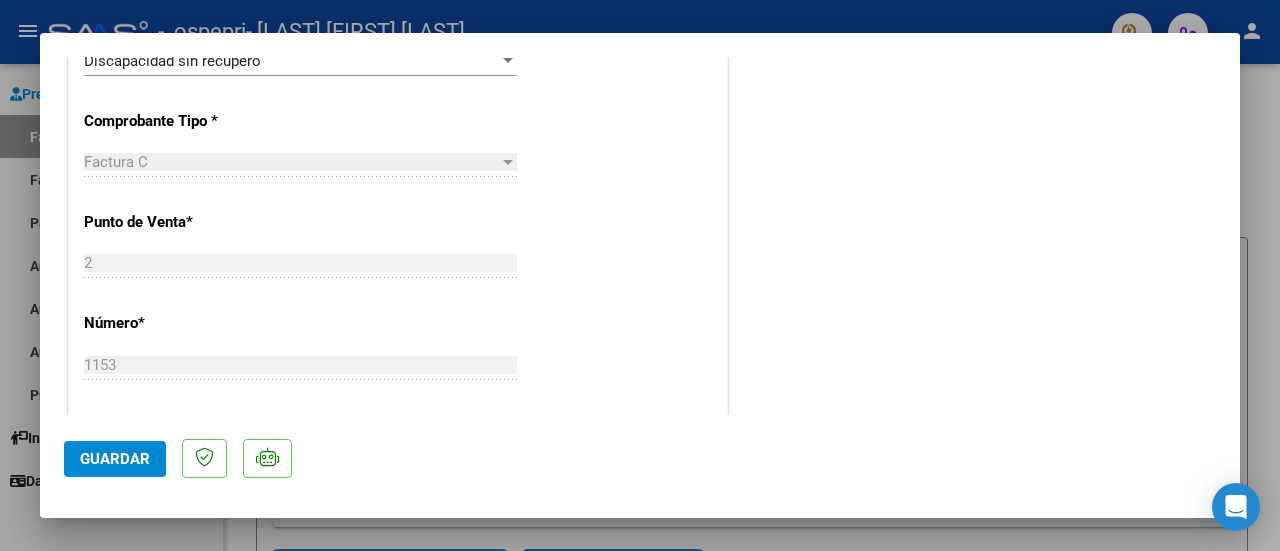 scroll, scrollTop: 1259, scrollLeft: 0, axis: vertical 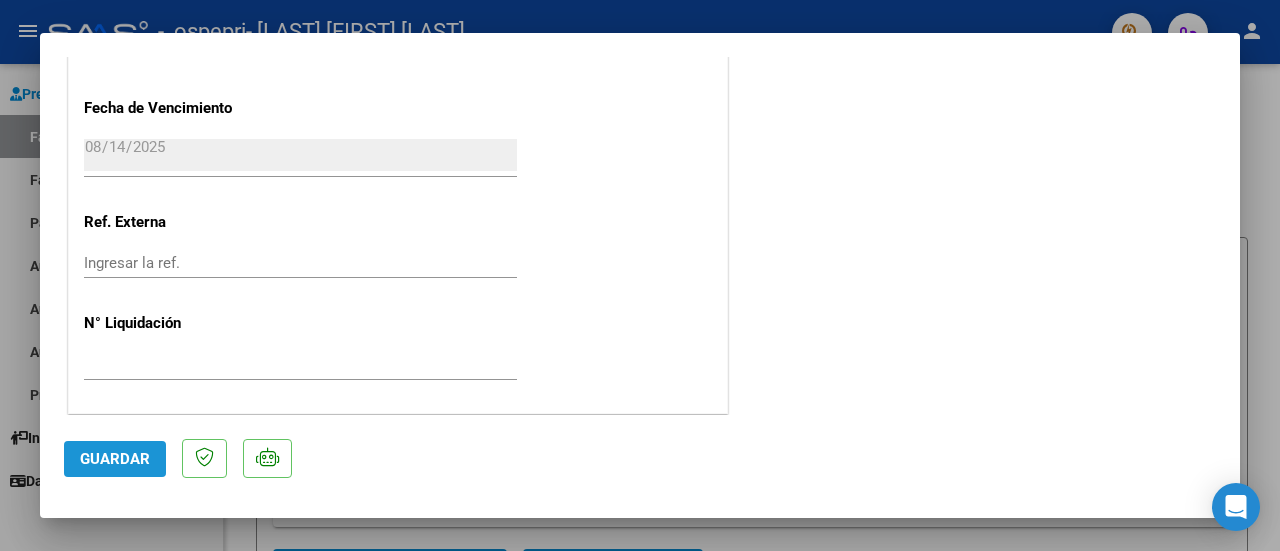 click on "Guardar" 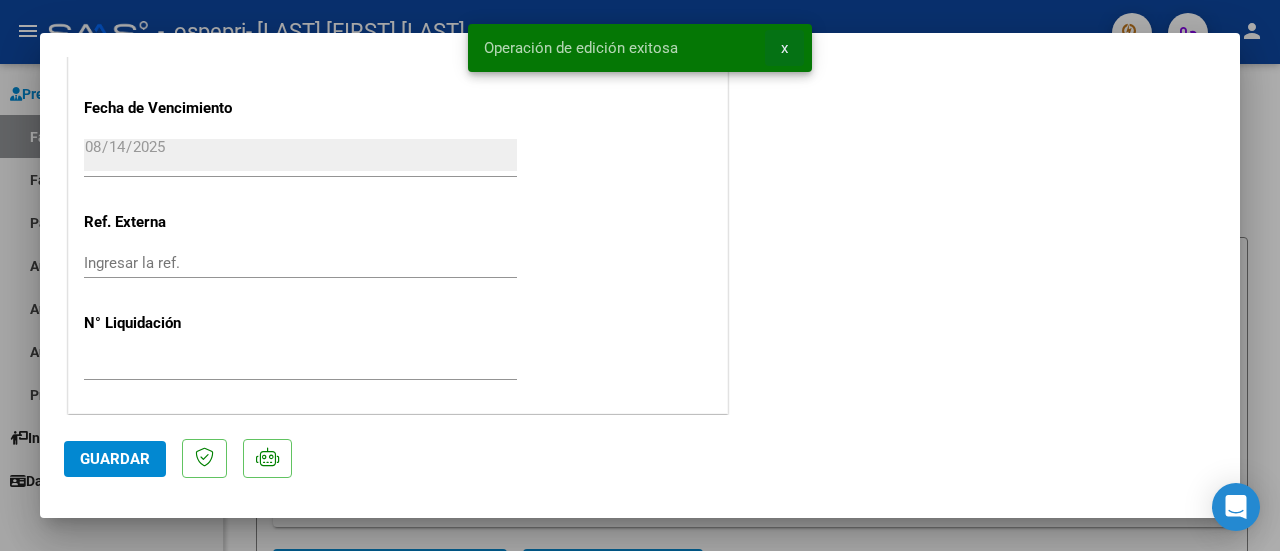 click on "x" at bounding box center (784, 48) 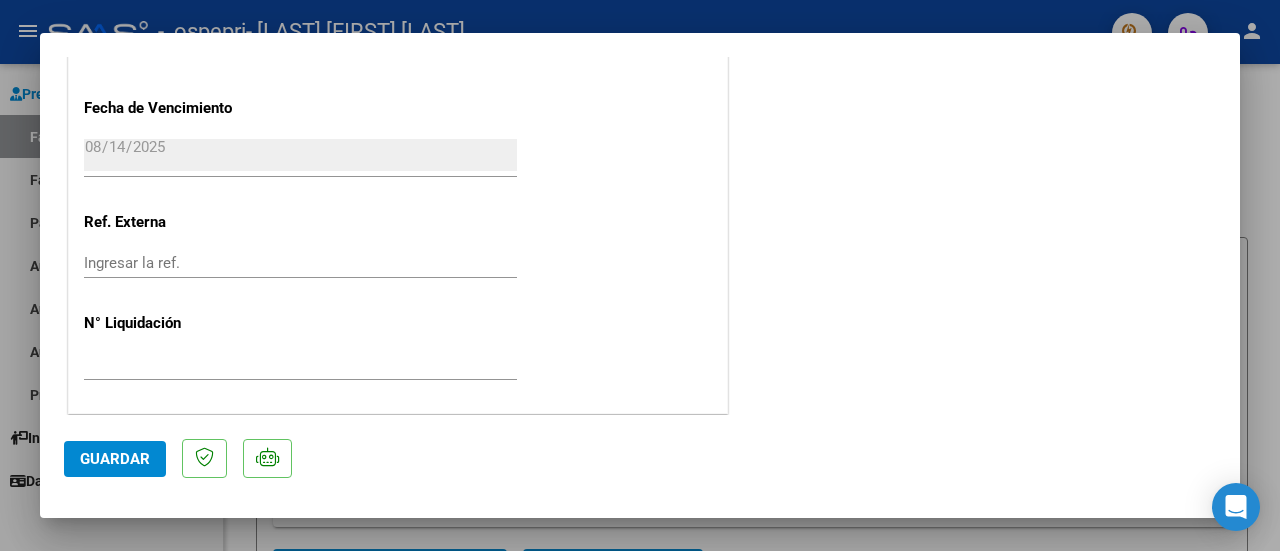 click at bounding box center (640, 275) 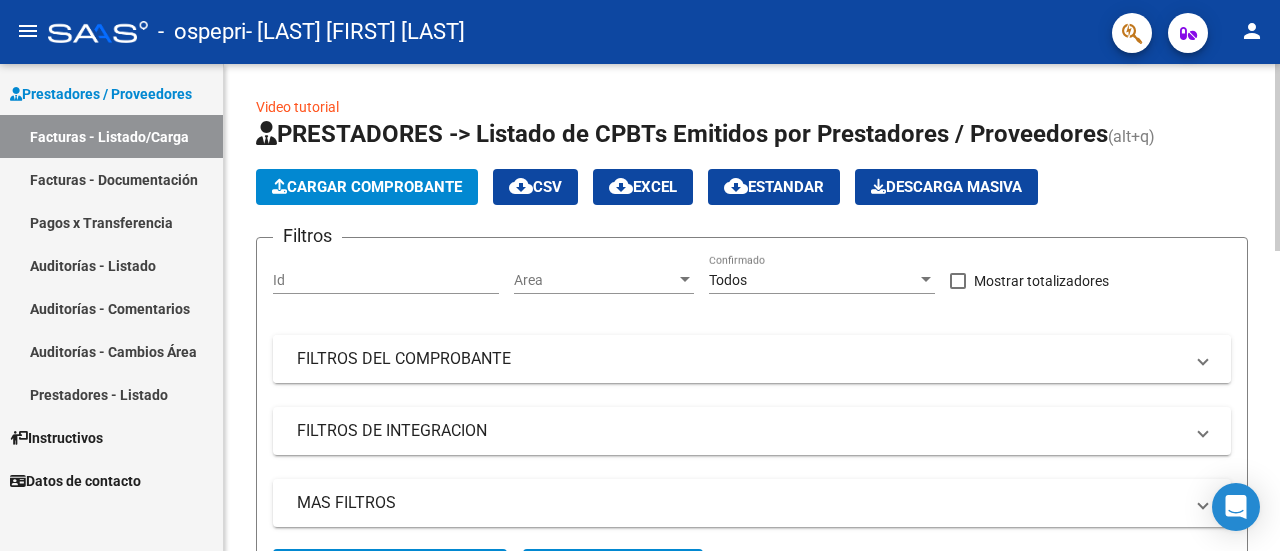 click on "FILTROS DEL COMPROBANTE" at bounding box center (740, 359) 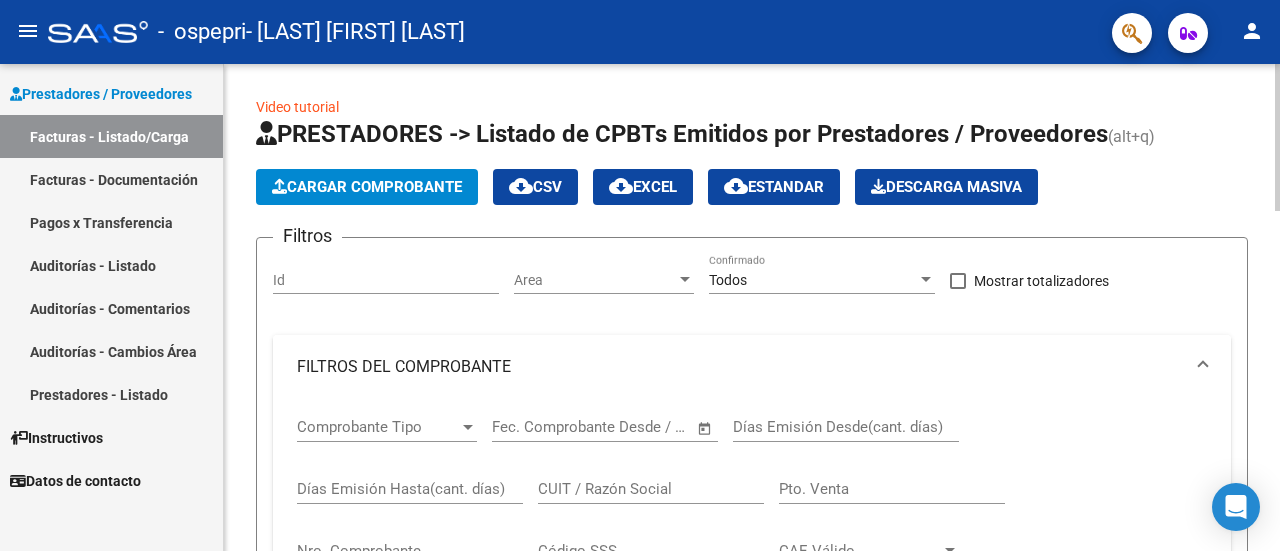 click on "FILTROS DEL COMPROBANTE" at bounding box center (740, 367) 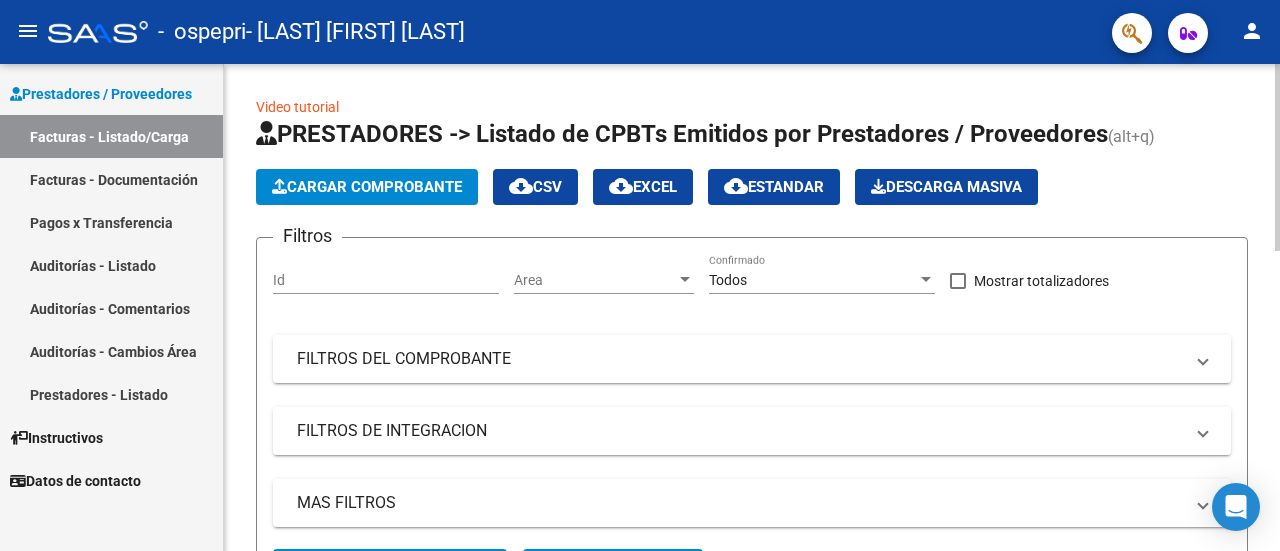 click on "FILTROS DE INTEGRACION" at bounding box center [740, 431] 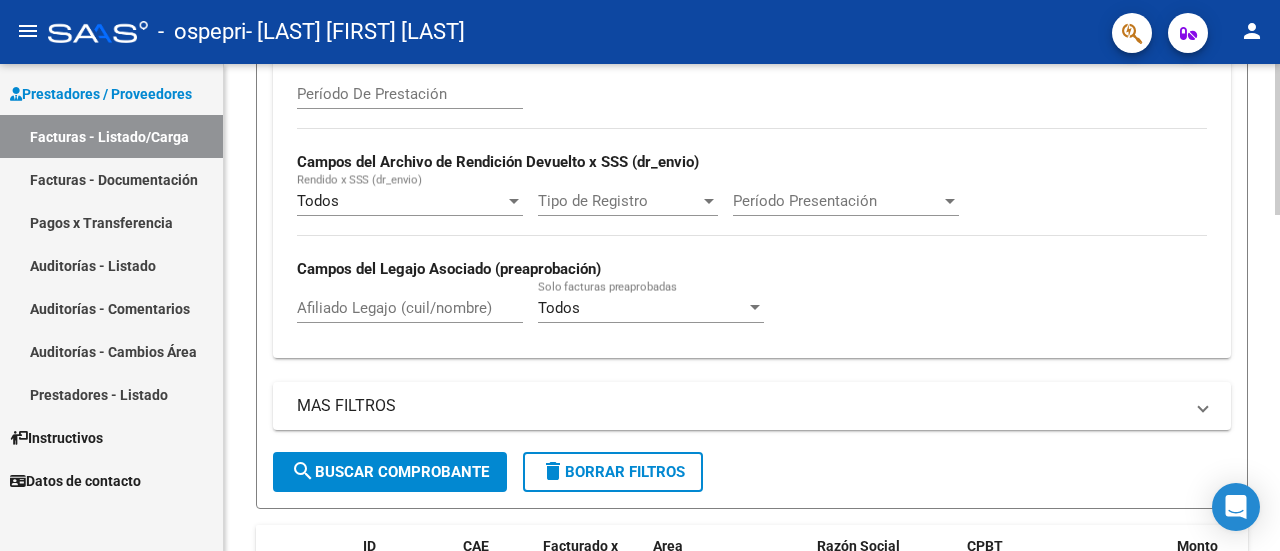 scroll, scrollTop: 316, scrollLeft: 0, axis: vertical 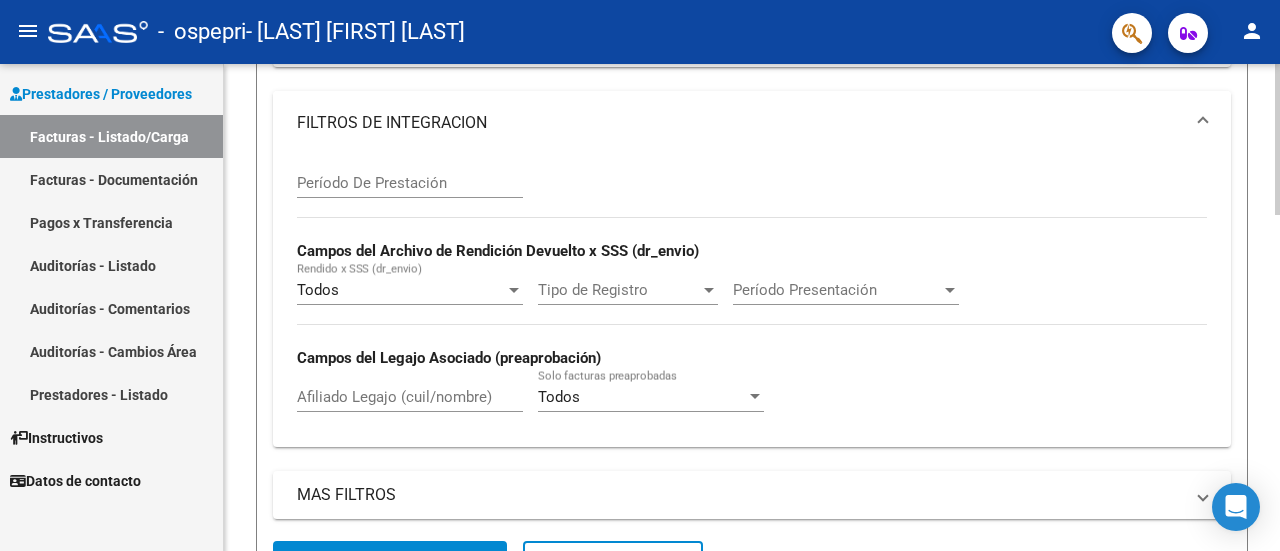 click 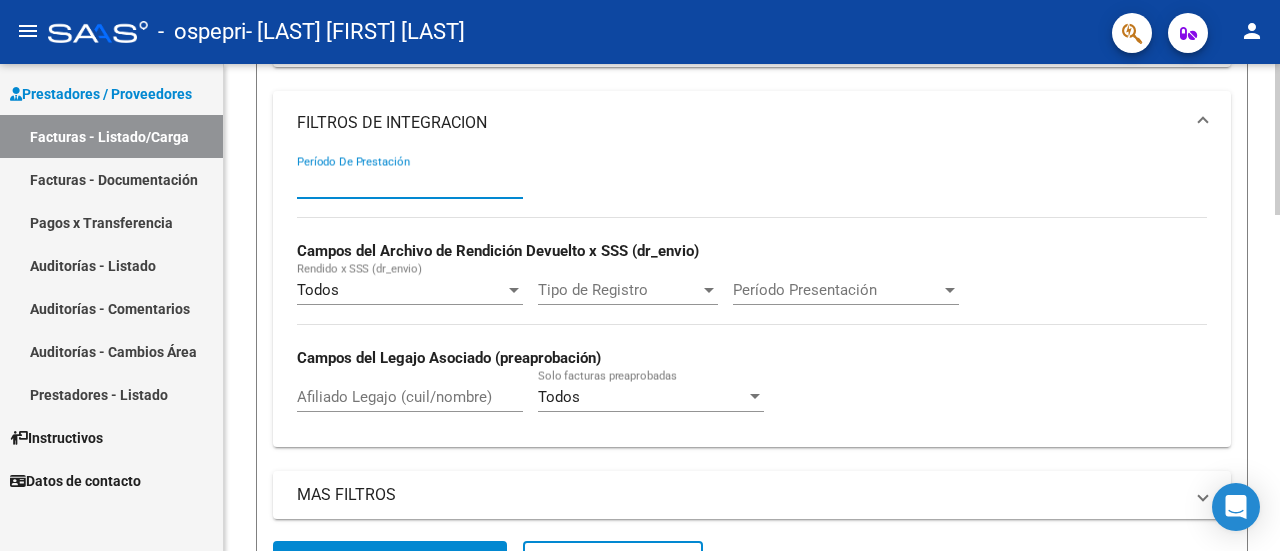click on "Período De Prestación" at bounding box center [410, 183] 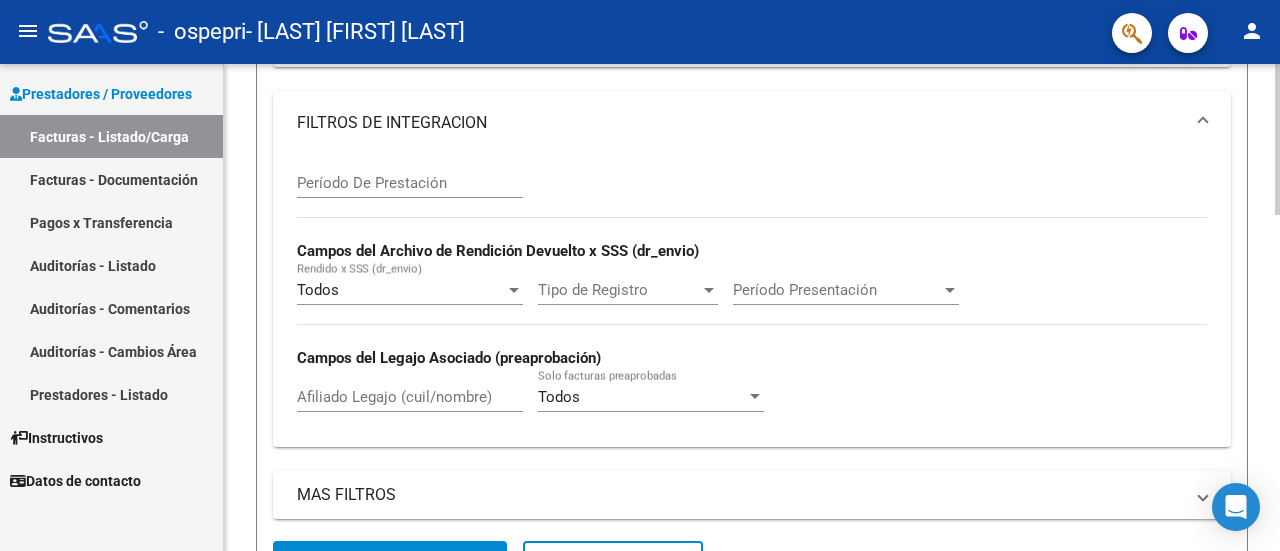 click on "Video tutorial   PRESTADORES -> Listado de CPBTs Emitidos por Prestadores / Proveedores (alt+q)   Cargar Comprobante
cloud_download  CSV  cloud_download  EXCEL  cloud_download  Estandar   Descarga Masiva
Filtros Id Area Area Todos Confirmado   Mostrar totalizadores   FILTROS DEL COMPROBANTE  Comprobante Tipo Comprobante Tipo Start date – End date Fec. Comprobante Desde / Hasta Días Emisión Desde(cant. días) Días Emisión Hasta(cant. días) CUIT / Razón Social Pto. Venta Nro. Comprobante Código SSS CAE Válido CAE Válido Todos Cargado Módulo Hosp. Todos Tiene facturacion Apócrifa Hospital Refes  FILTROS DE INTEGRACION  Período De Prestación Campos del Archivo de Rendición Devuelto x SSS (dr_envio) Todos Rendido x SSS (dr_envio) Tipo de Registro Tipo de Registro Período Presentación Período Presentación Campos del Legajo Asociado (preaprobación) Afiliado Legajo (cuil/nombre) Todos Solo facturas preaprobadas  MAS FILTROS  Todos Con Doc. Respaldatoria Todos Con Trazabilidad Todos – – 0" 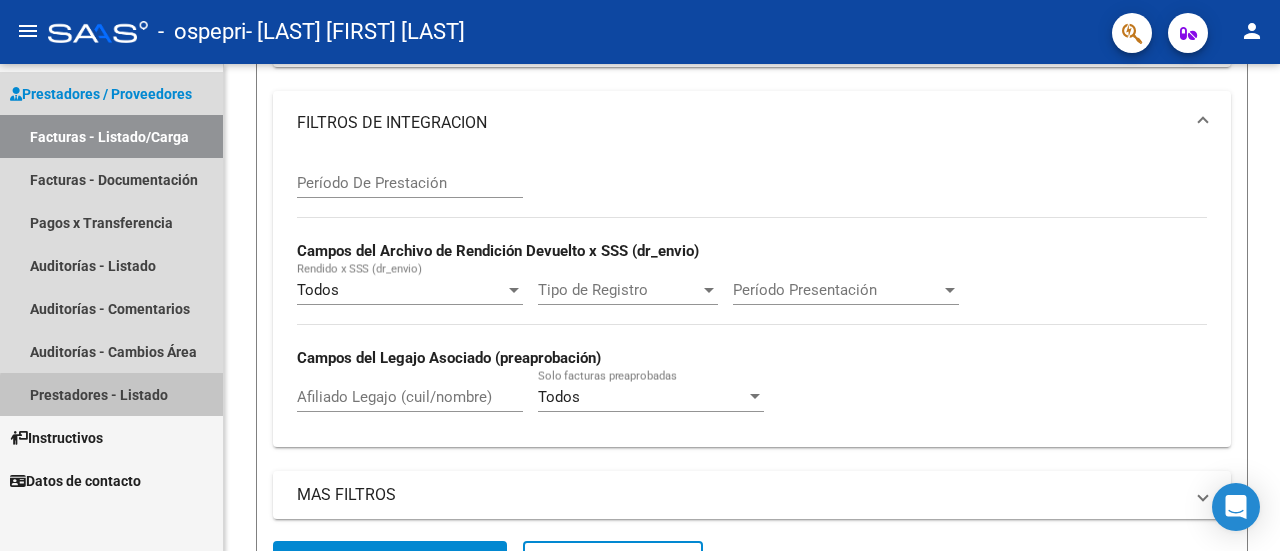 click on "Prestadores - Listado" at bounding box center (111, 394) 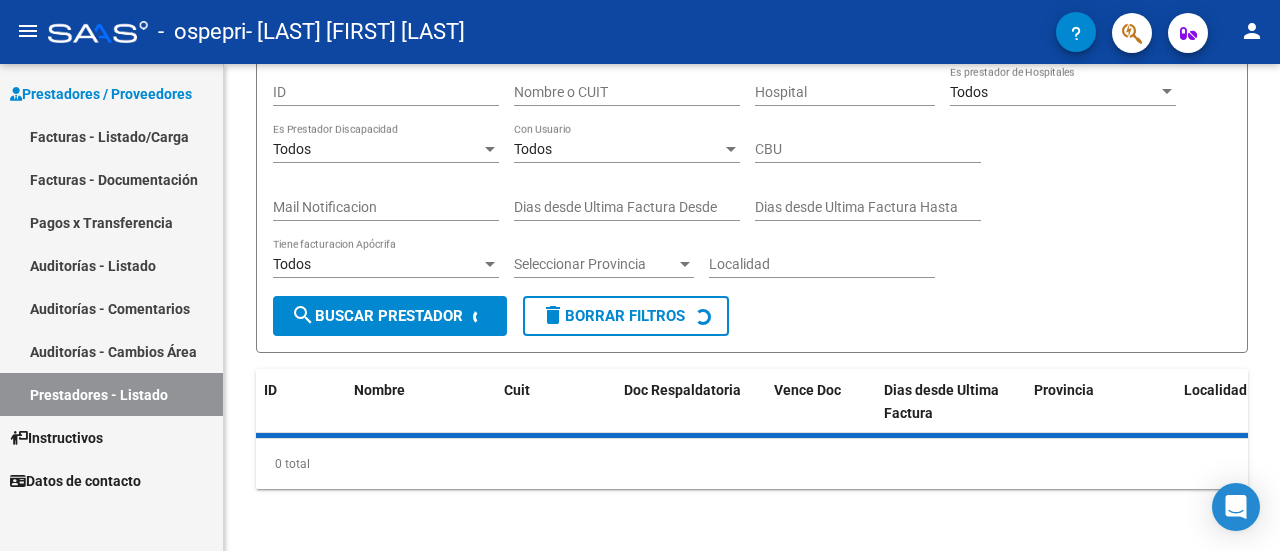 scroll, scrollTop: 232, scrollLeft: 0, axis: vertical 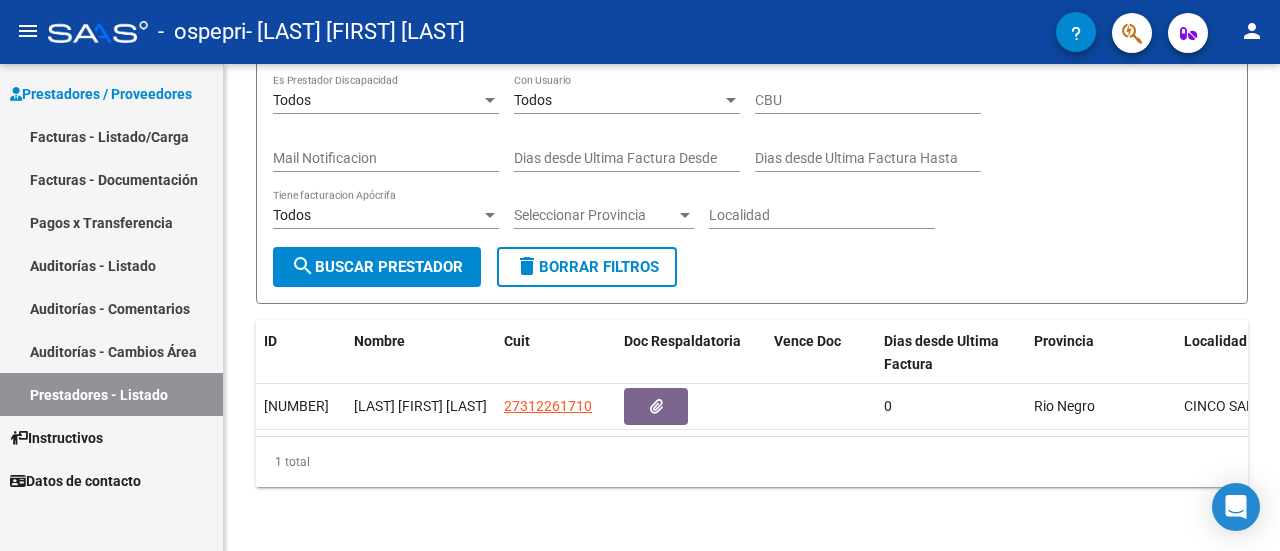 click on "Auditorías - Listado" at bounding box center (111, 265) 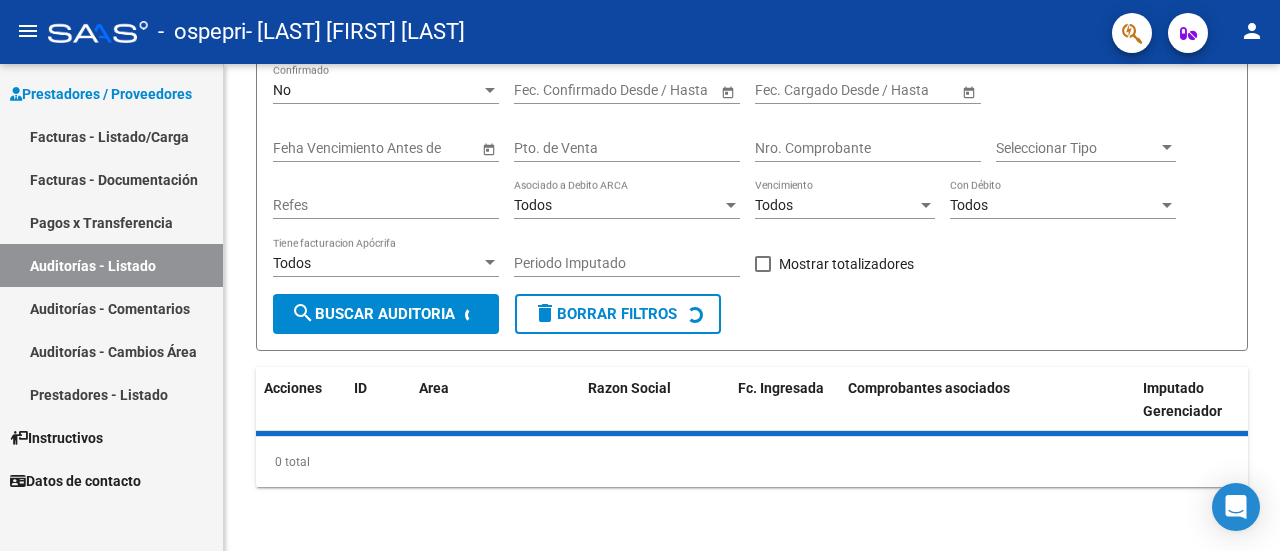 scroll, scrollTop: 0, scrollLeft: 0, axis: both 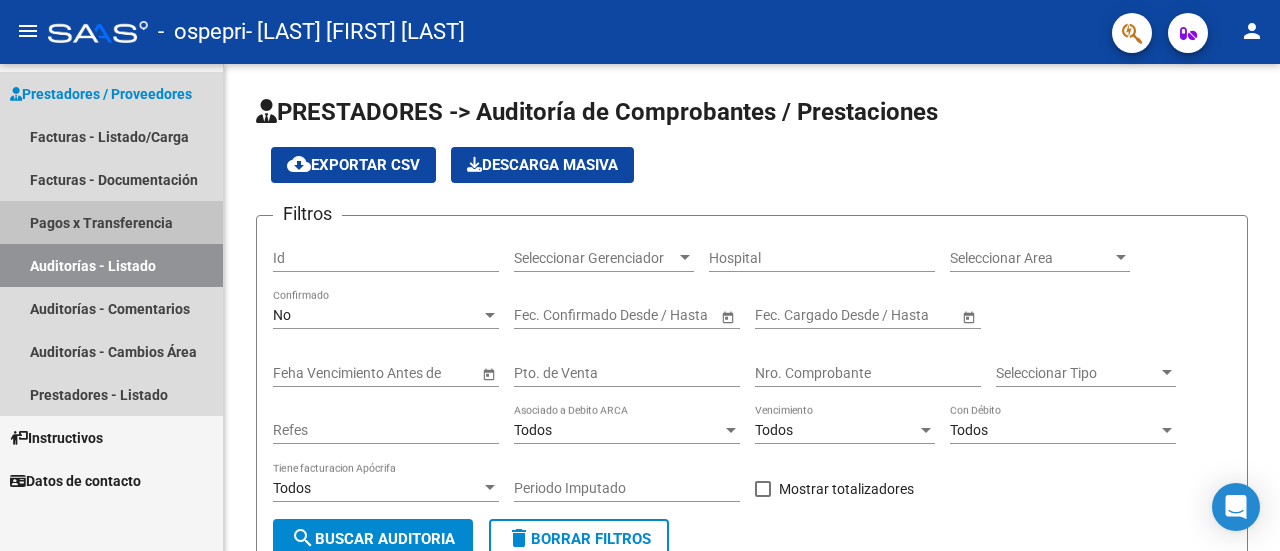click on "Pagos x Transferencia" at bounding box center (111, 222) 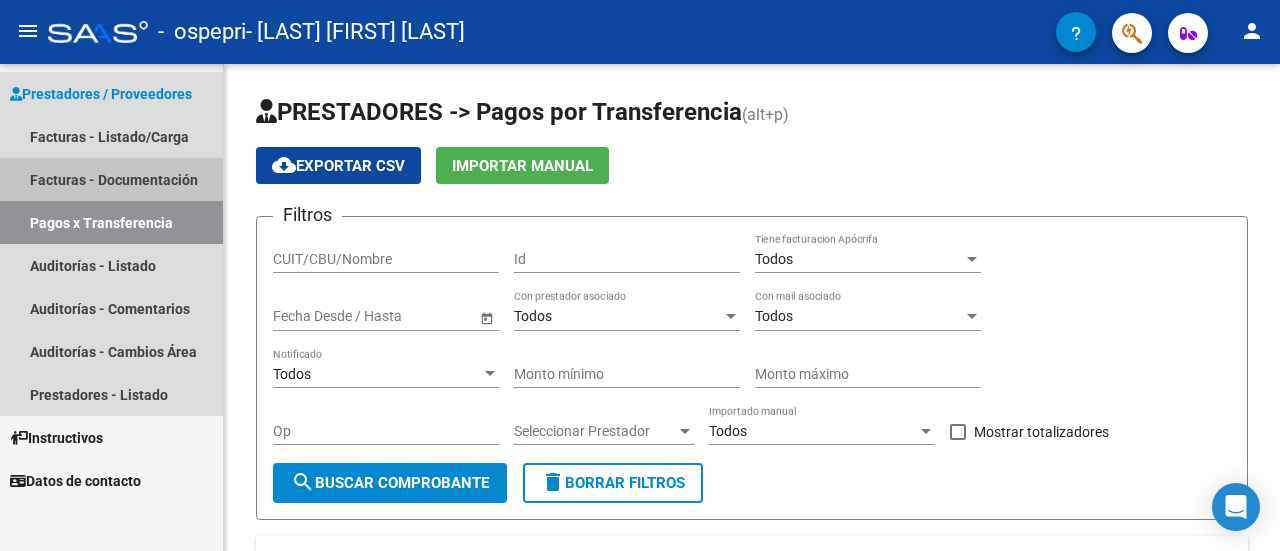 click on "Facturas - Documentación" at bounding box center (111, 179) 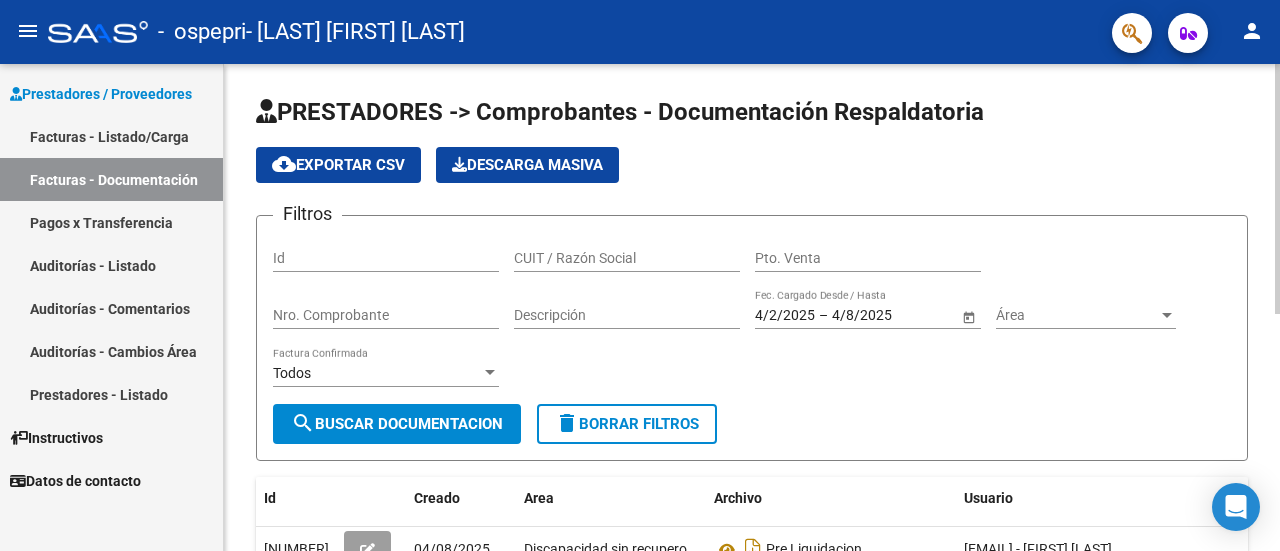 click on "Descripción" 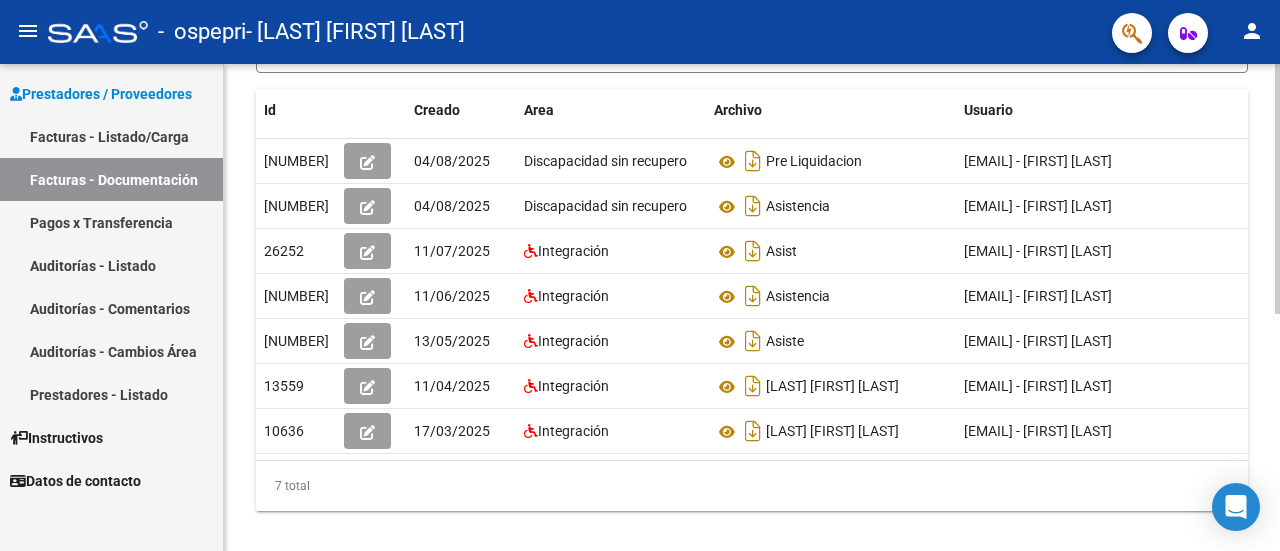 scroll, scrollTop: 374, scrollLeft: 0, axis: vertical 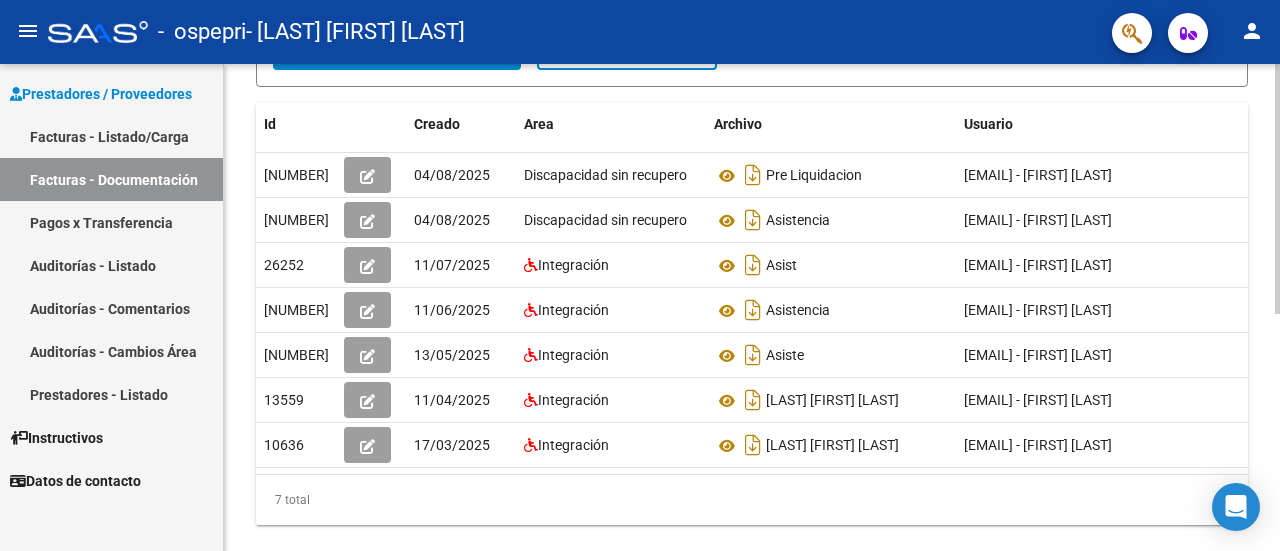 click 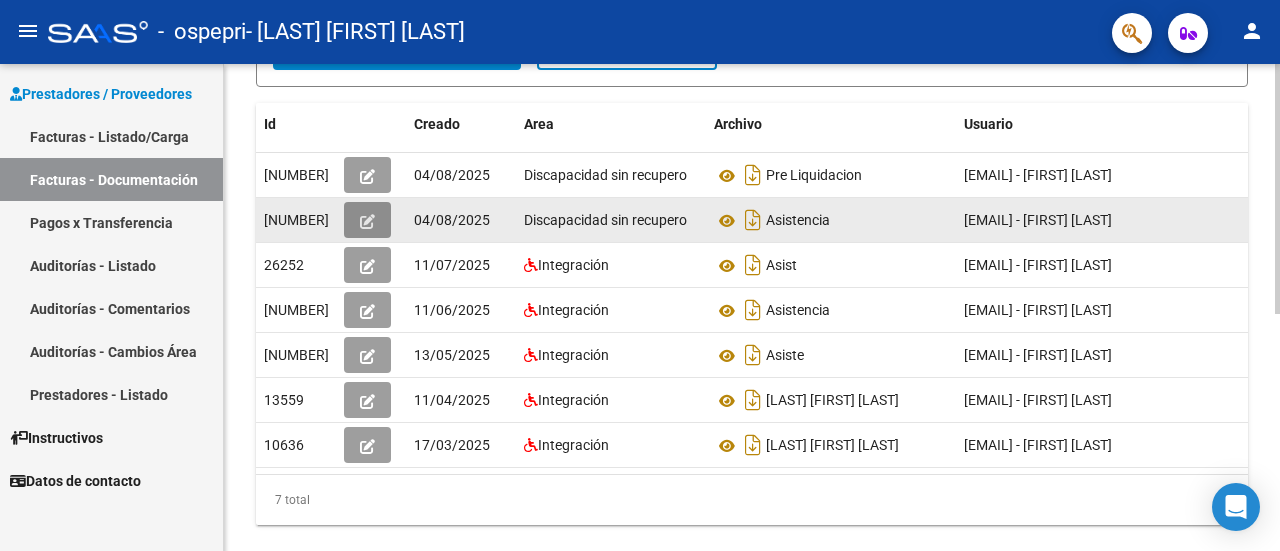 click 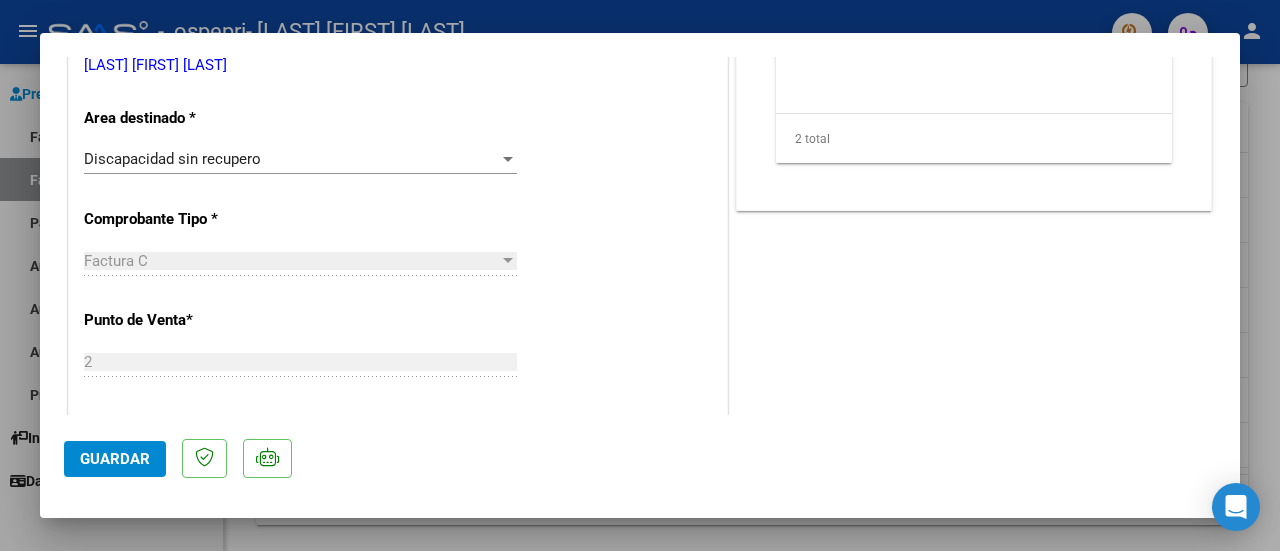 scroll, scrollTop: 410, scrollLeft: 0, axis: vertical 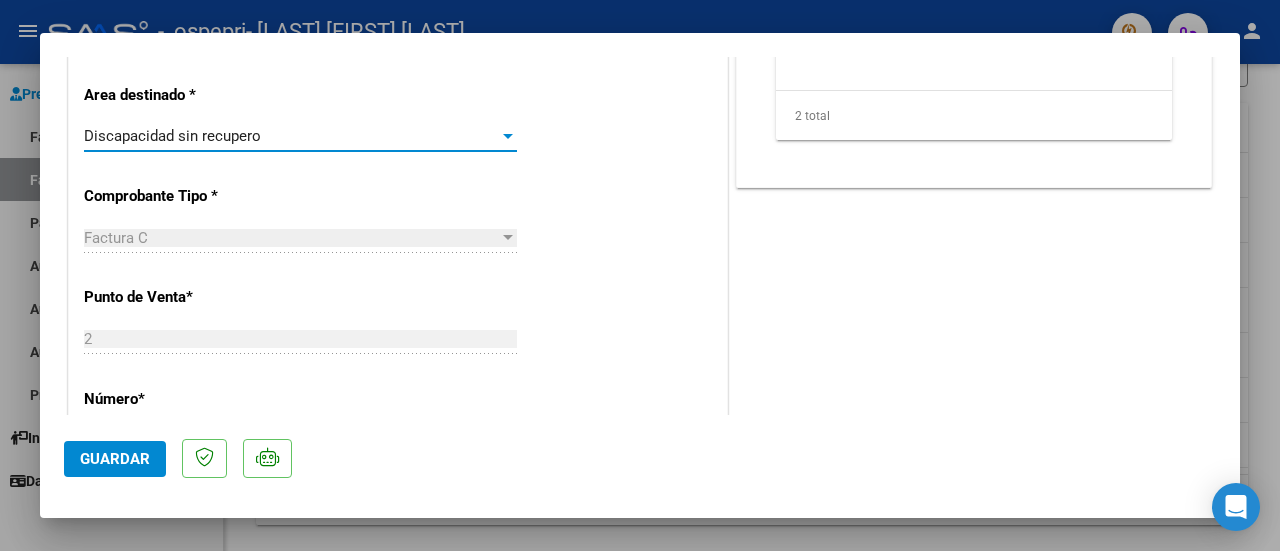 click at bounding box center [508, 136] 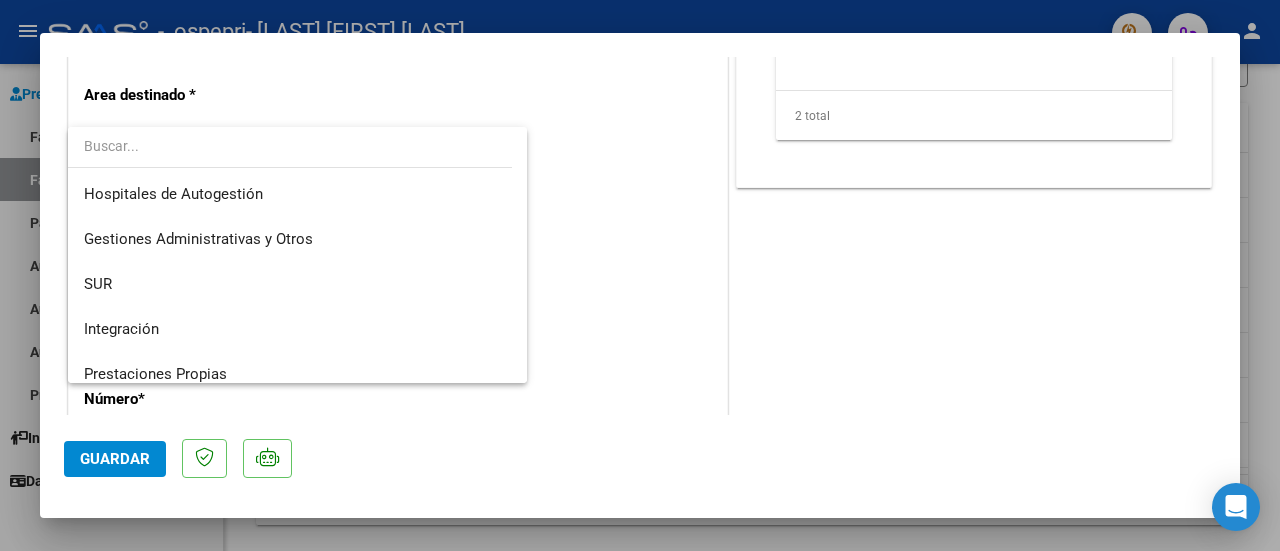 scroll, scrollTop: 194, scrollLeft: 0, axis: vertical 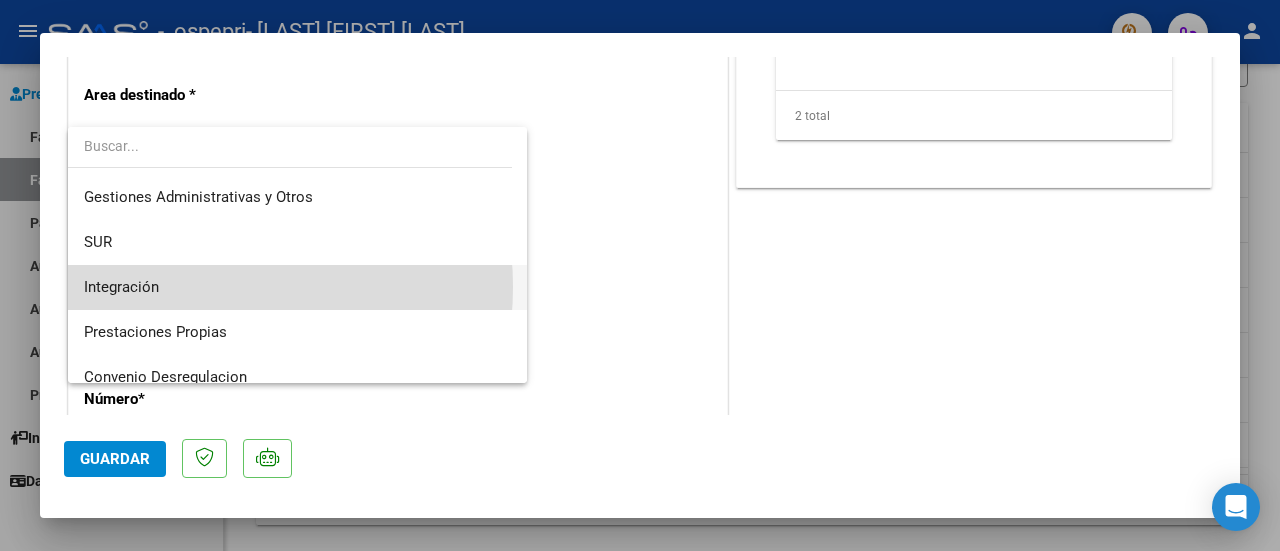 click on "Integración" at bounding box center (298, 287) 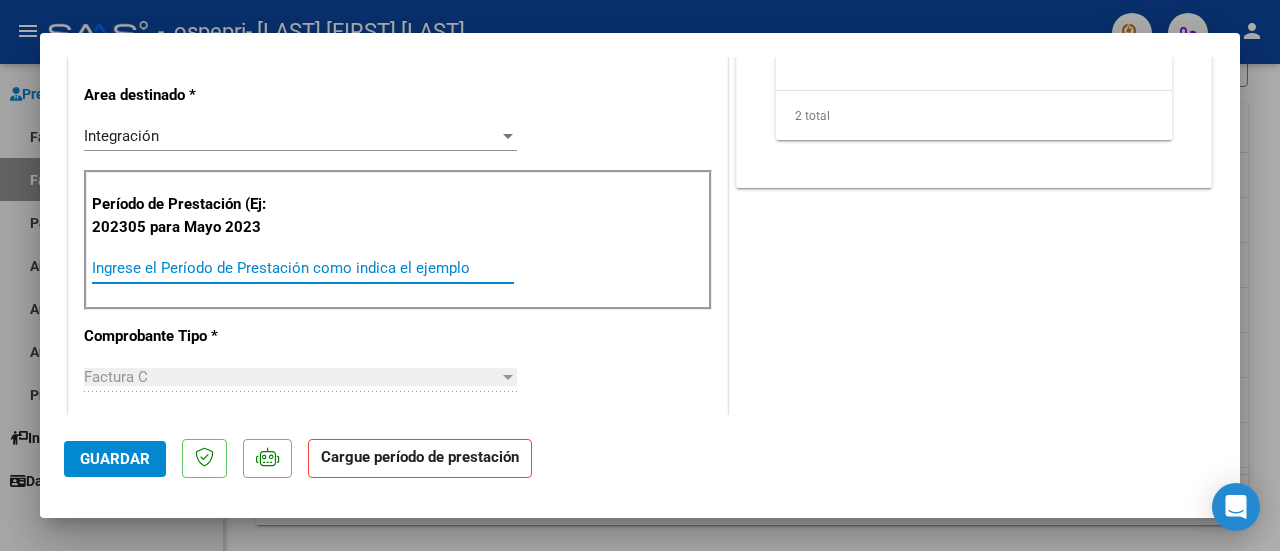click on "Ingrese el Período de Prestación como indica el ejemplo" at bounding box center [303, 268] 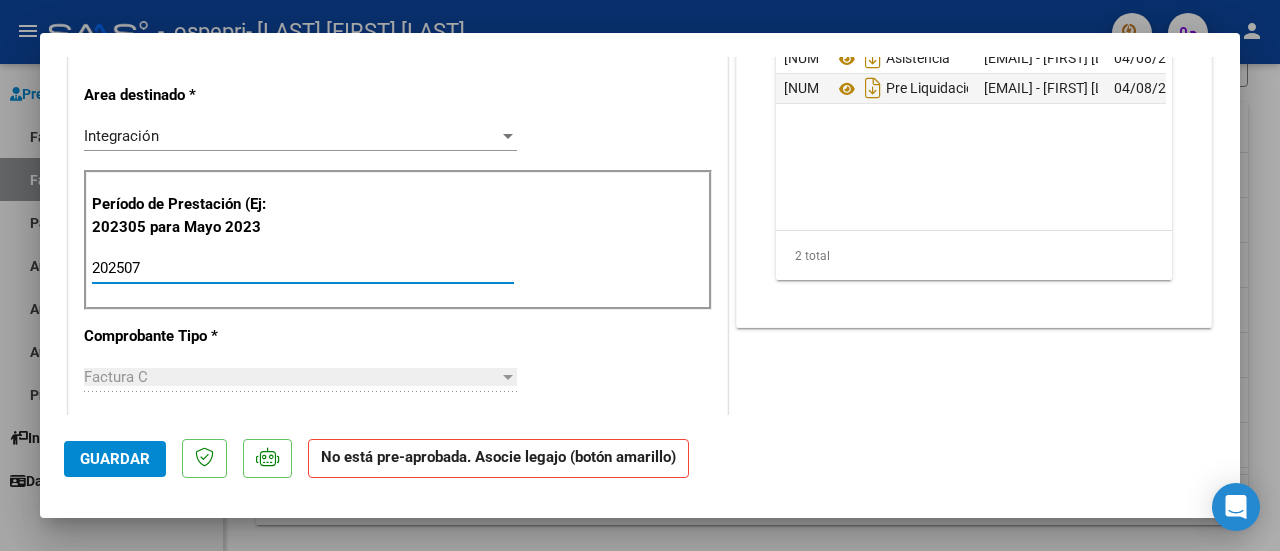 type on "202507" 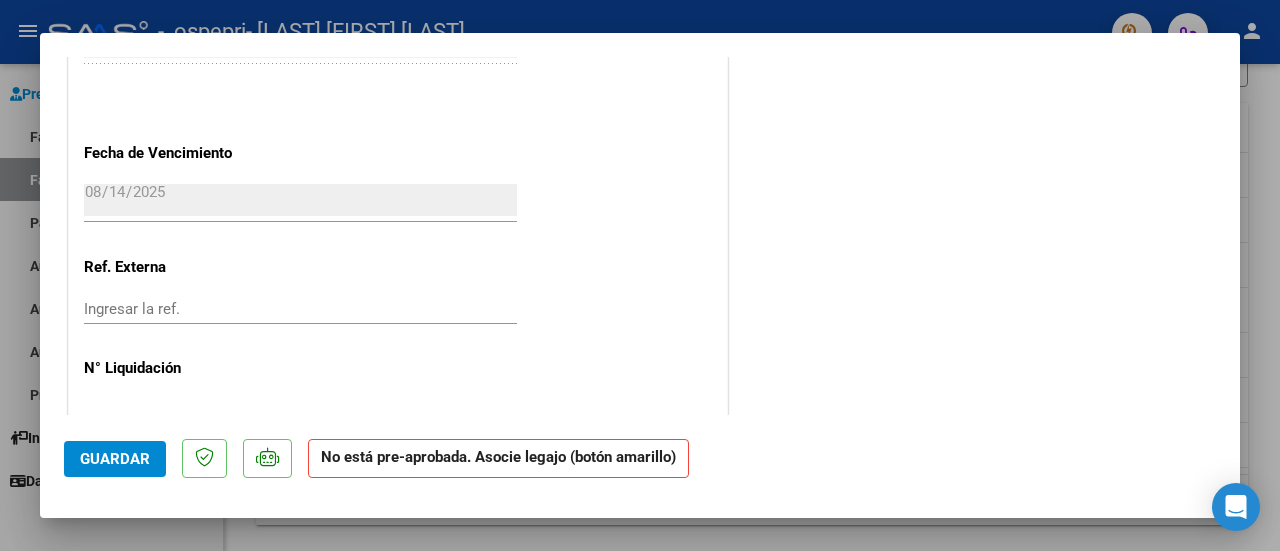 scroll, scrollTop: 1324, scrollLeft: 0, axis: vertical 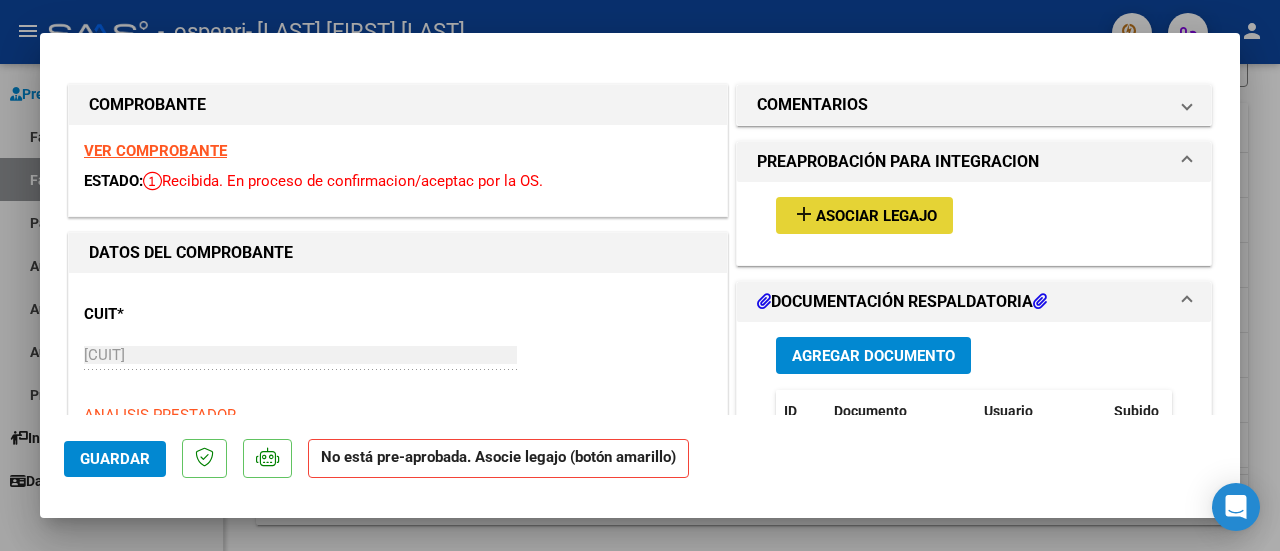 click on "Asociar Legajo" at bounding box center [876, 216] 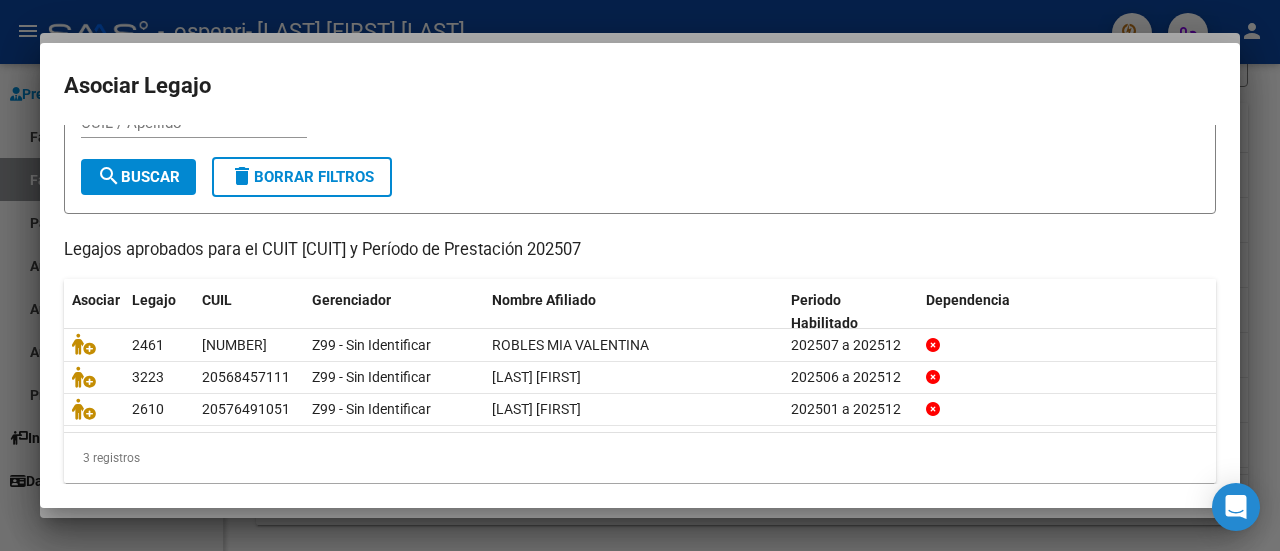 scroll, scrollTop: 94, scrollLeft: 0, axis: vertical 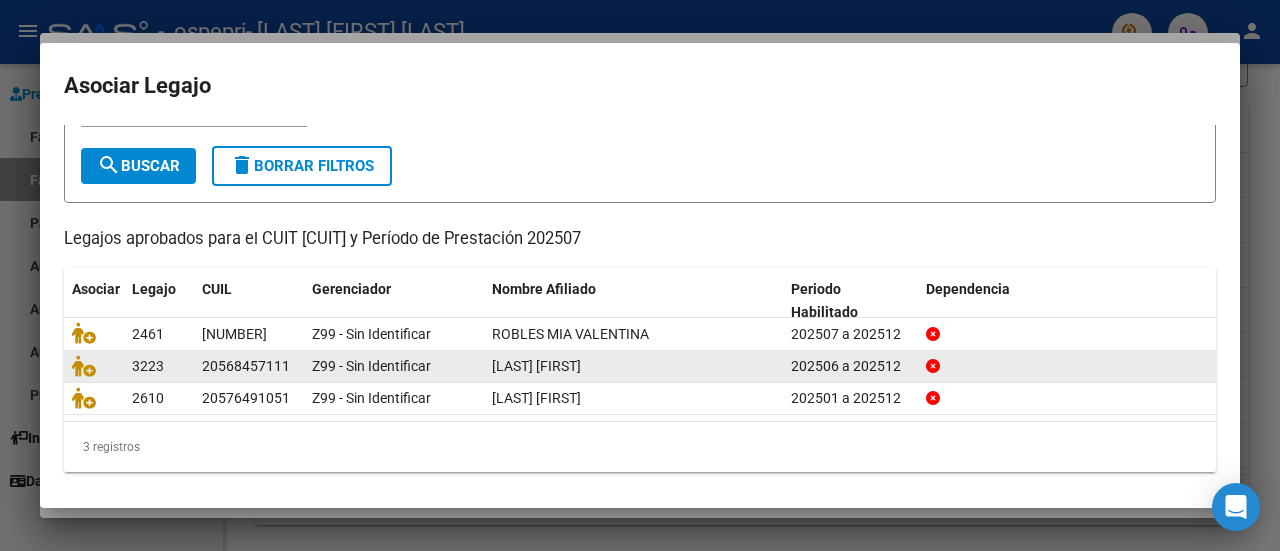 click on "202506 a 202512" 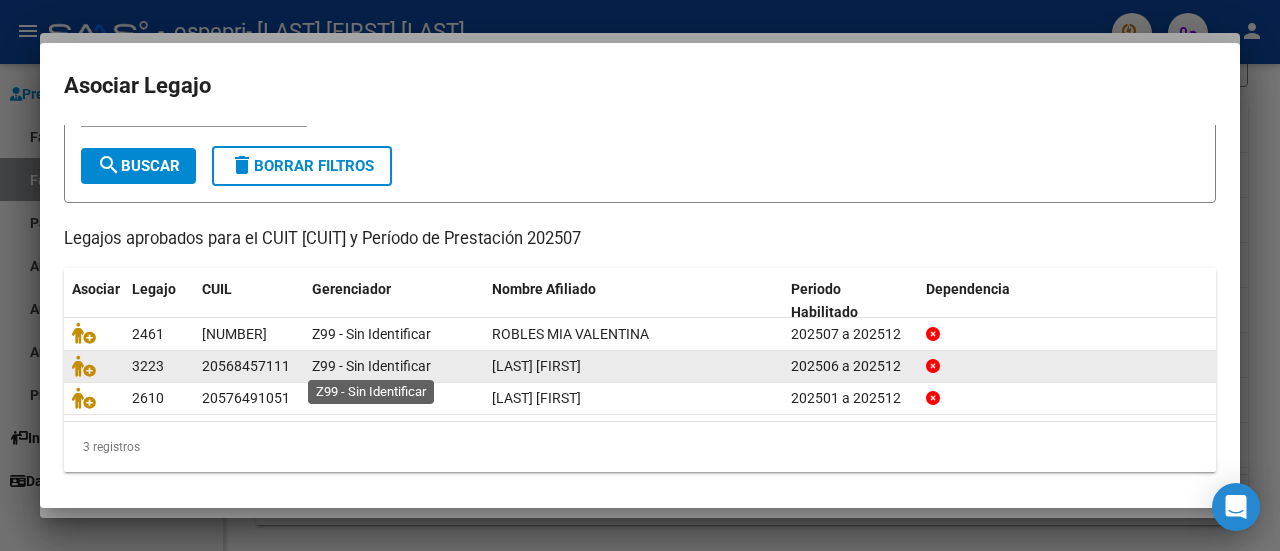 click on "Z99 - Sin Identificar" 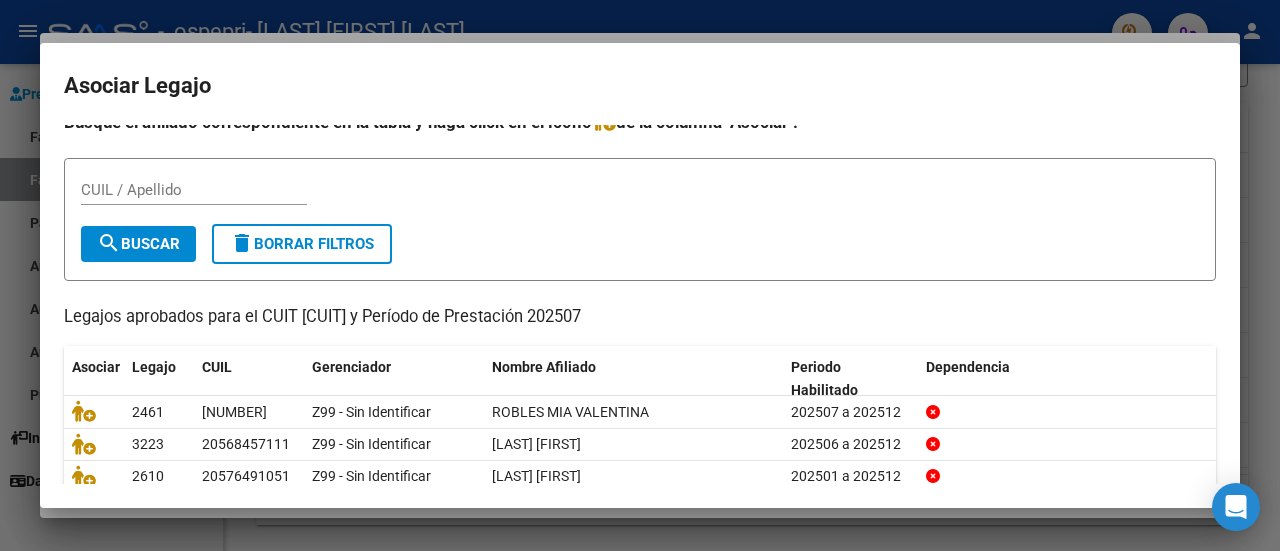 scroll, scrollTop: 0, scrollLeft: 0, axis: both 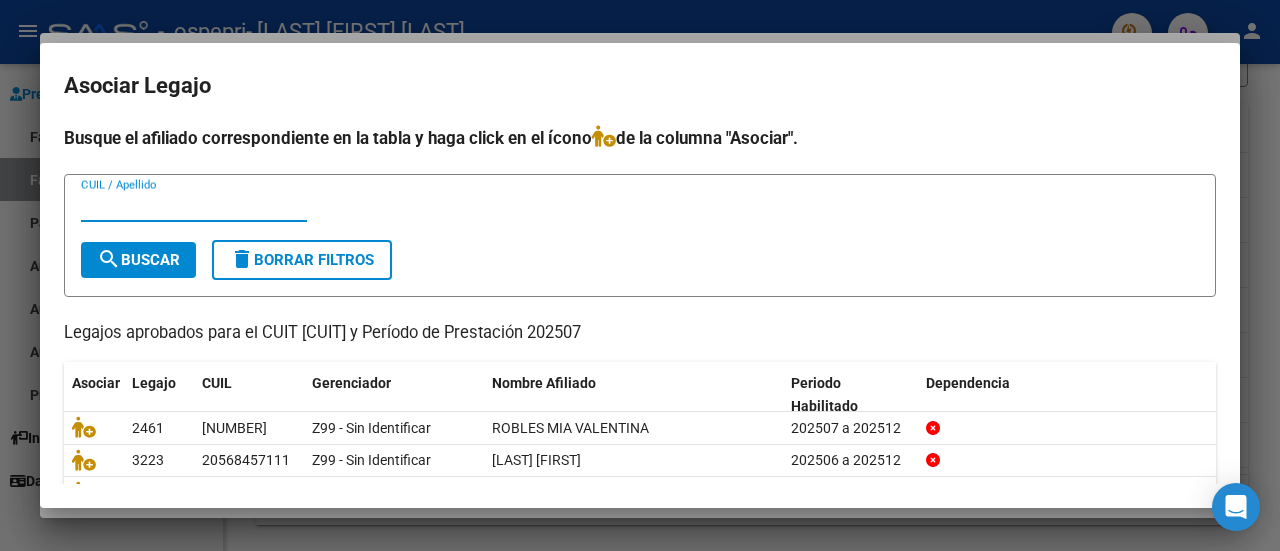 click on "CUIL / Apellido" at bounding box center [194, 206] 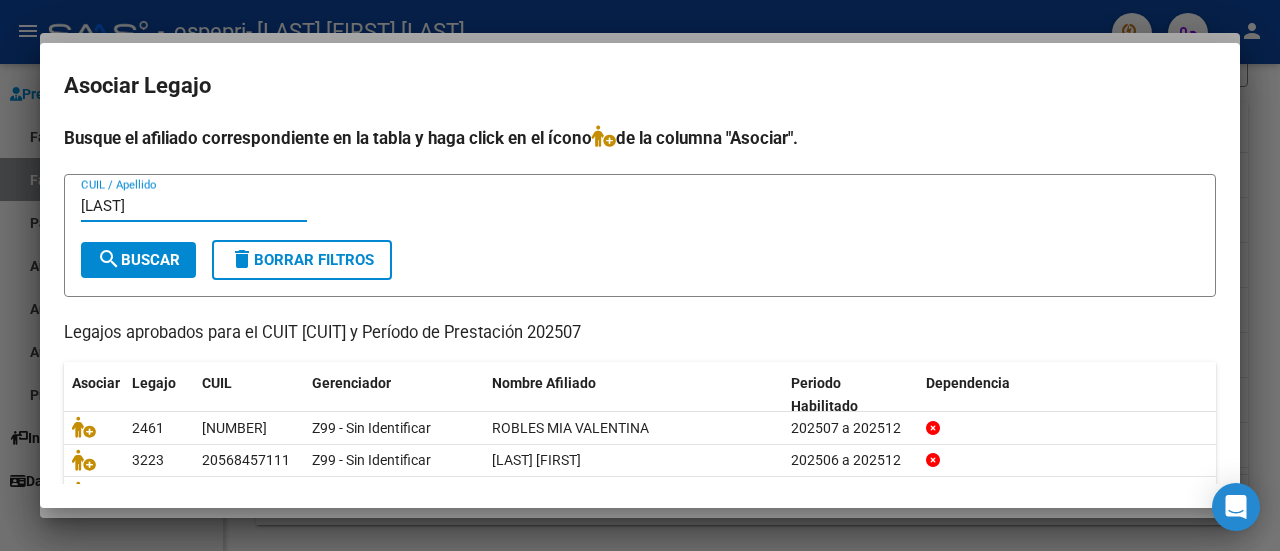 type on "[LAST]" 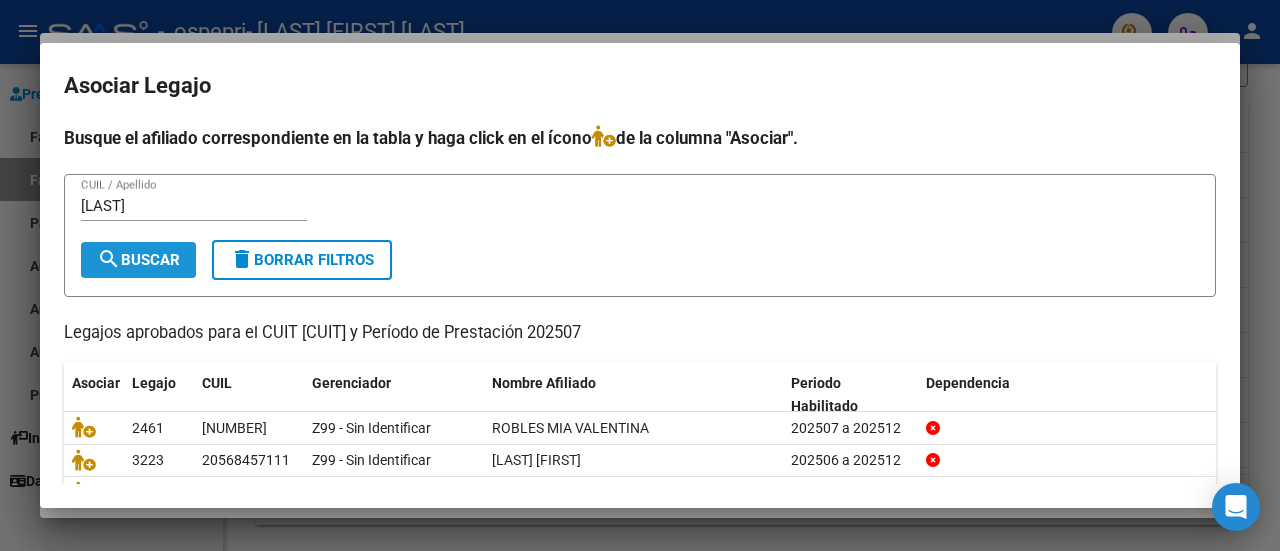 click on "search" at bounding box center [109, 259] 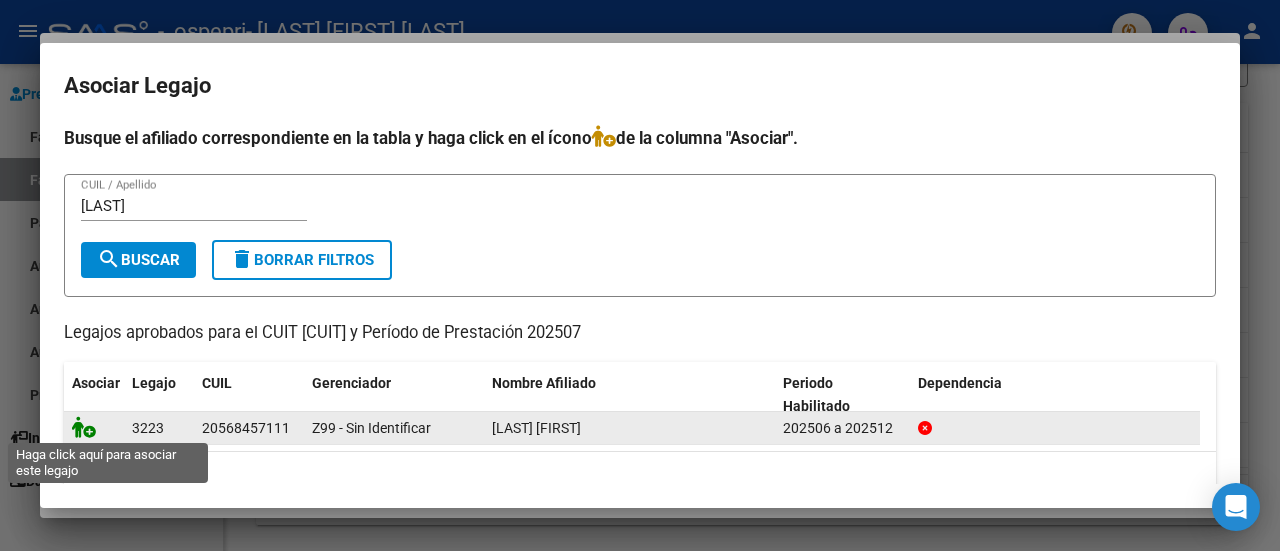 click 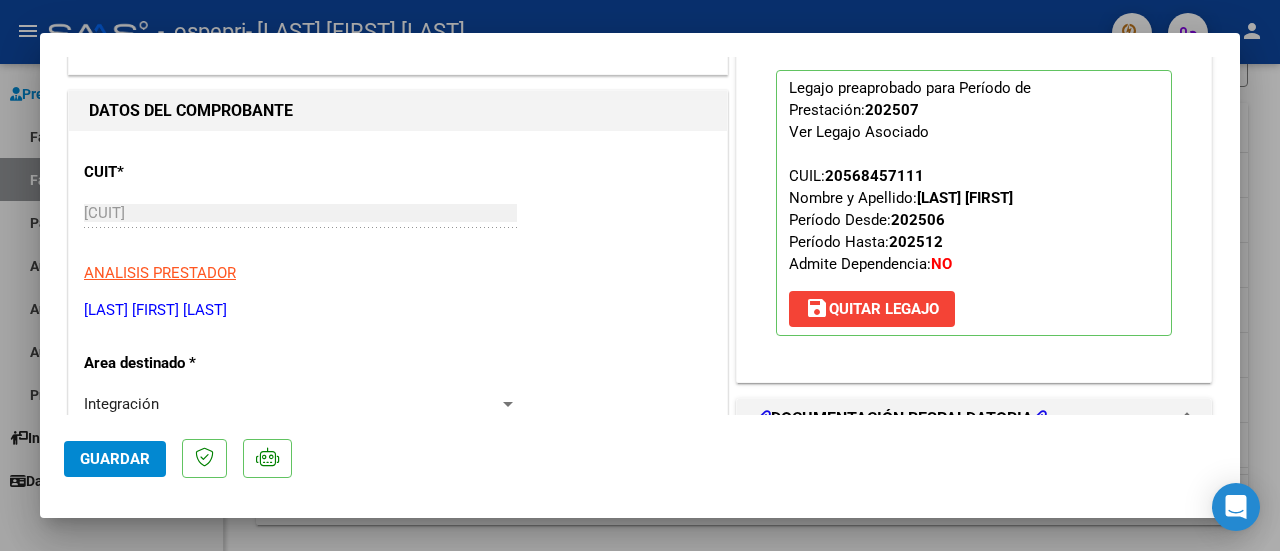 scroll, scrollTop: 88, scrollLeft: 0, axis: vertical 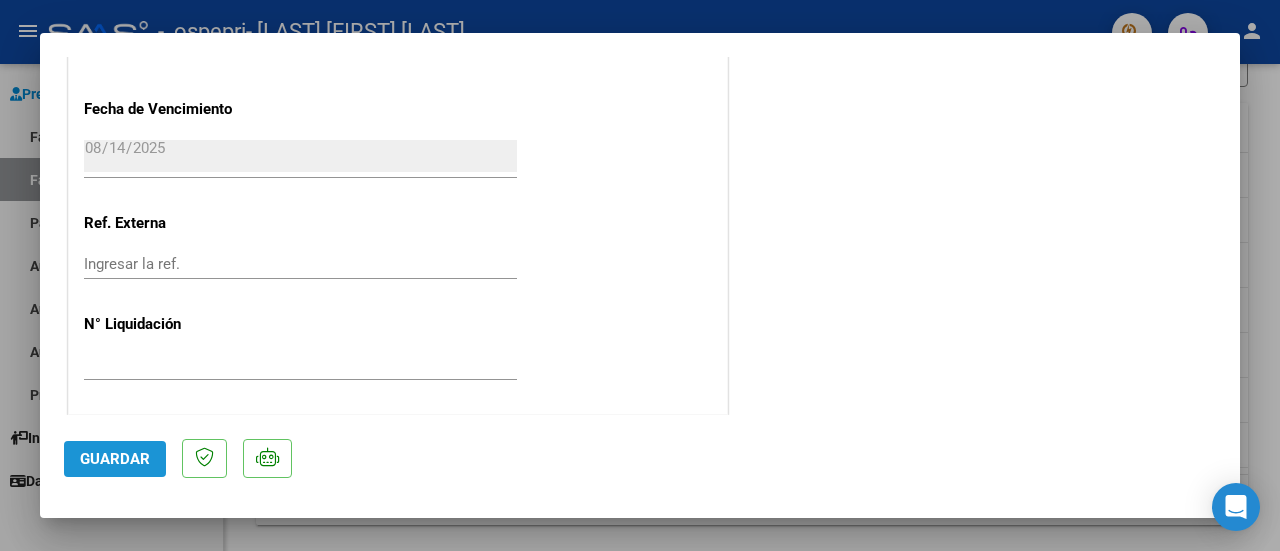 click on "Guardar" 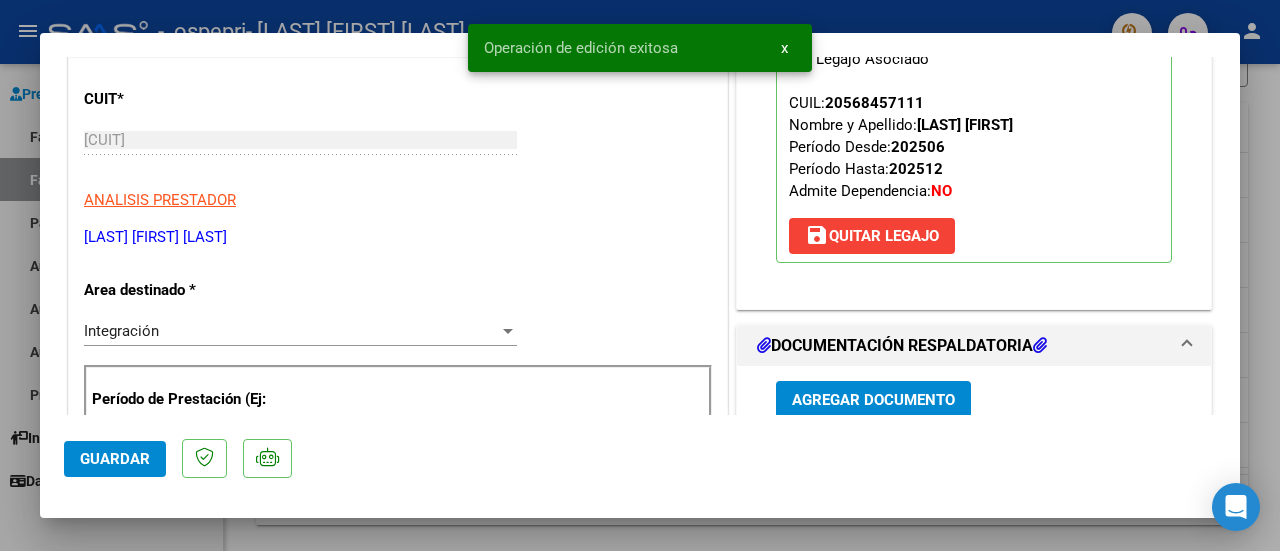 scroll, scrollTop: 0, scrollLeft: 0, axis: both 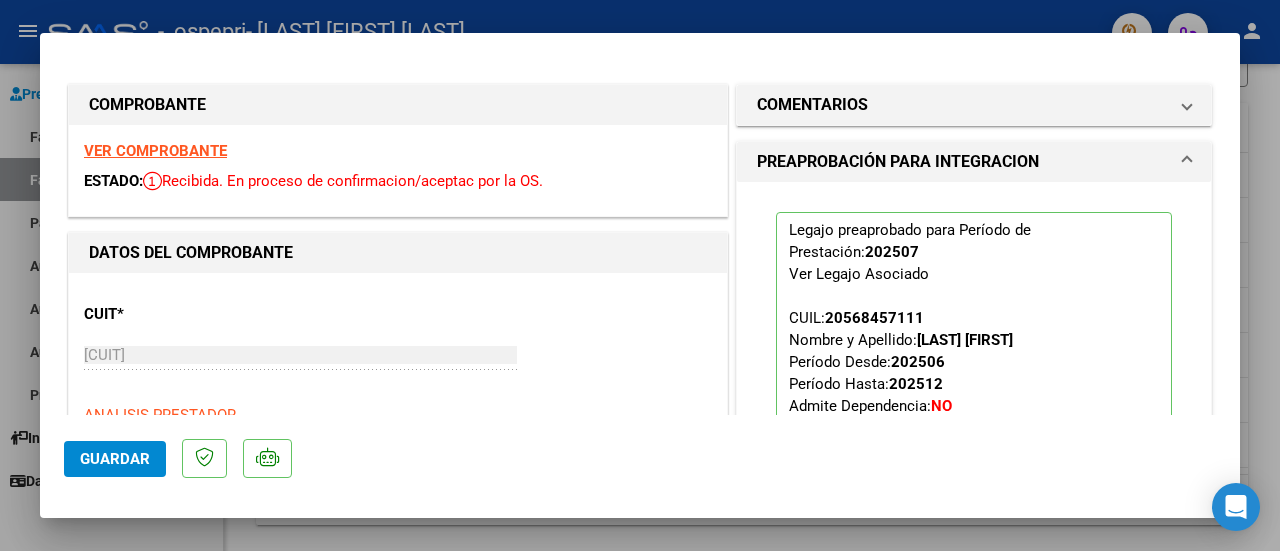 click at bounding box center [640, 275] 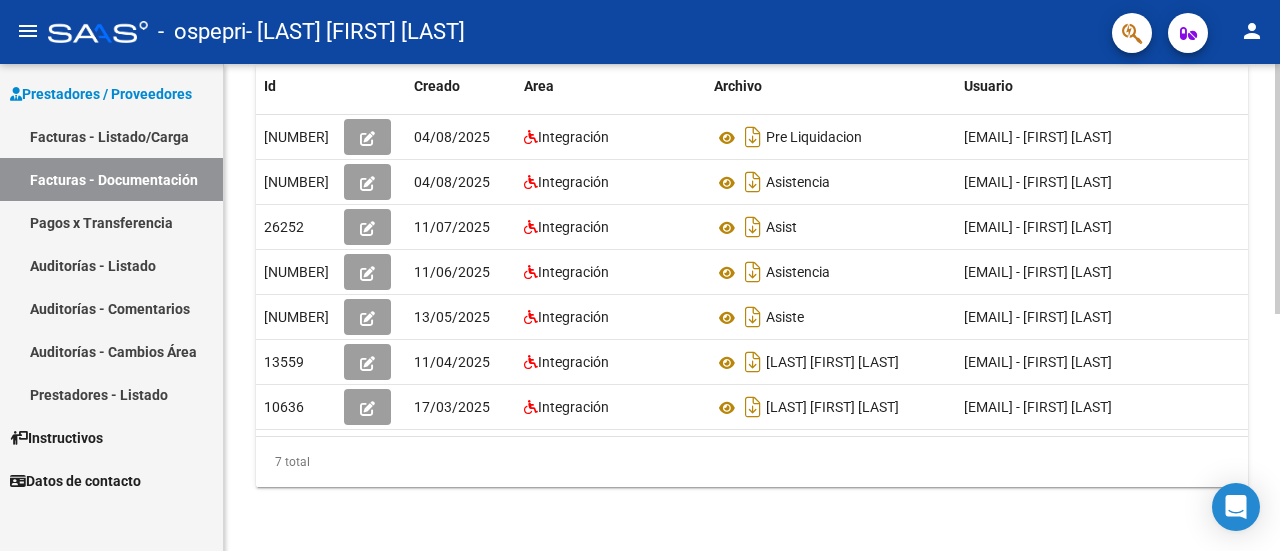 scroll, scrollTop: 461, scrollLeft: 0, axis: vertical 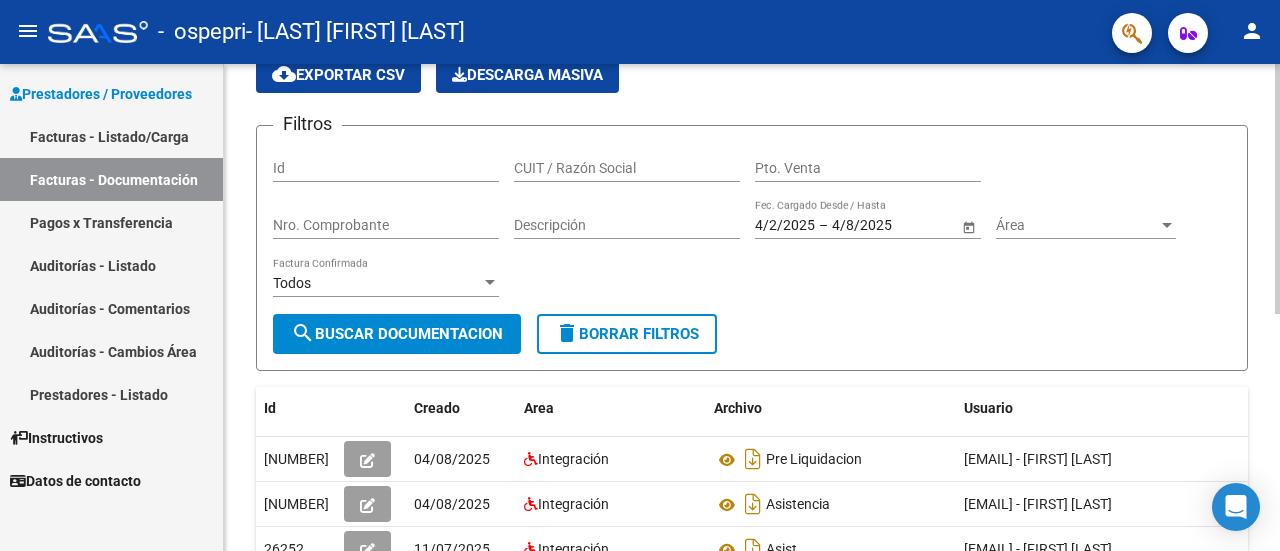 click 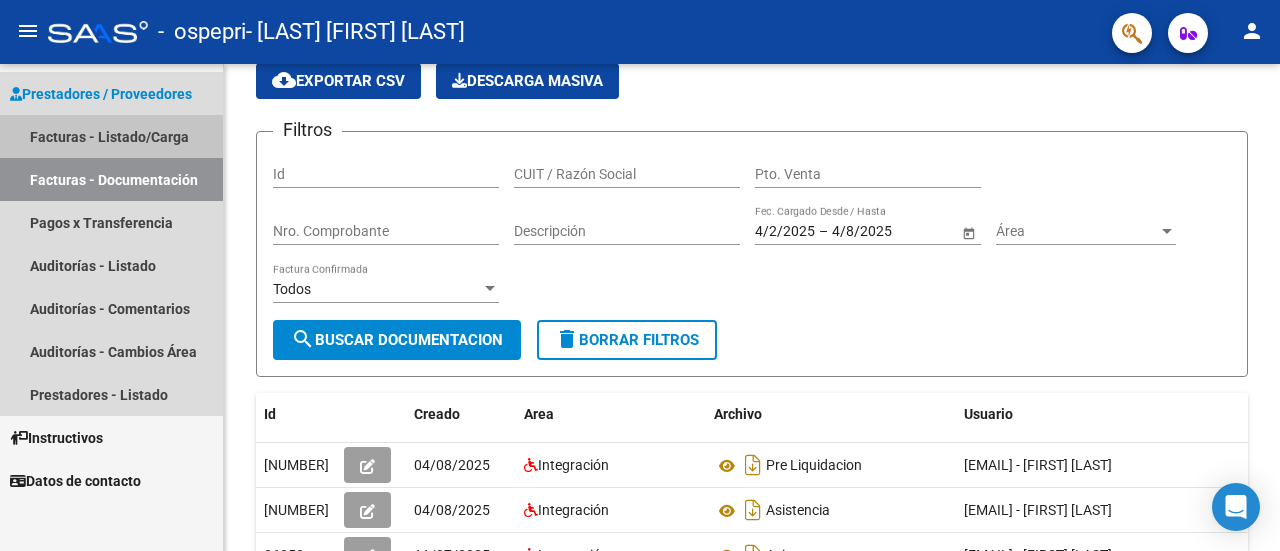 click on "Facturas - Listado/Carga" at bounding box center (111, 136) 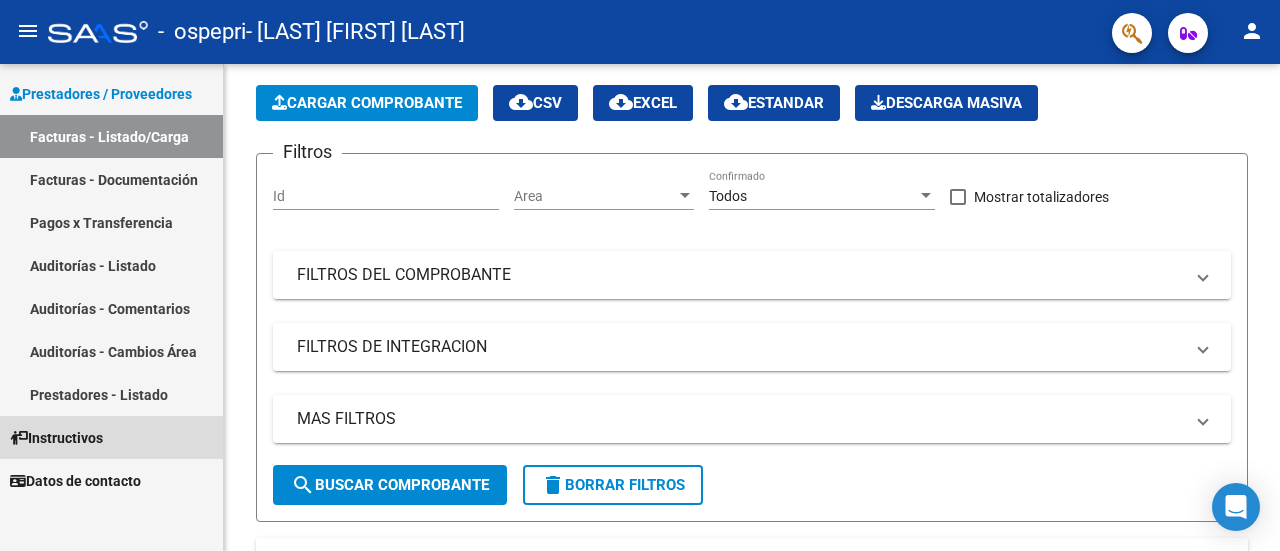 click on "Instructivos" at bounding box center (56, 438) 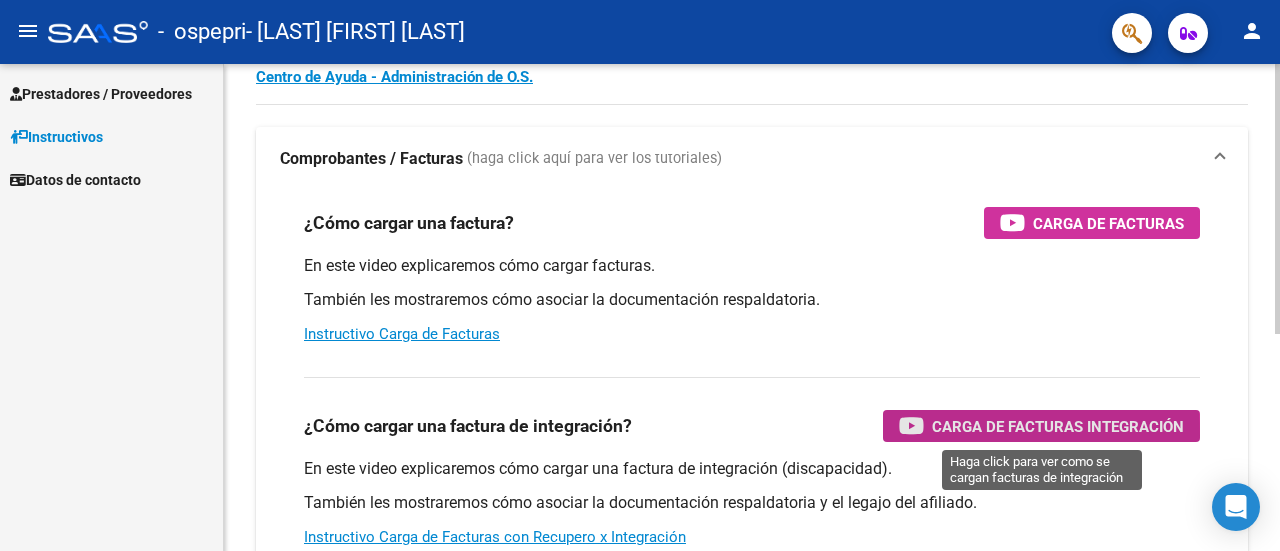click on "Carga de Facturas Integración" at bounding box center [1058, 426] 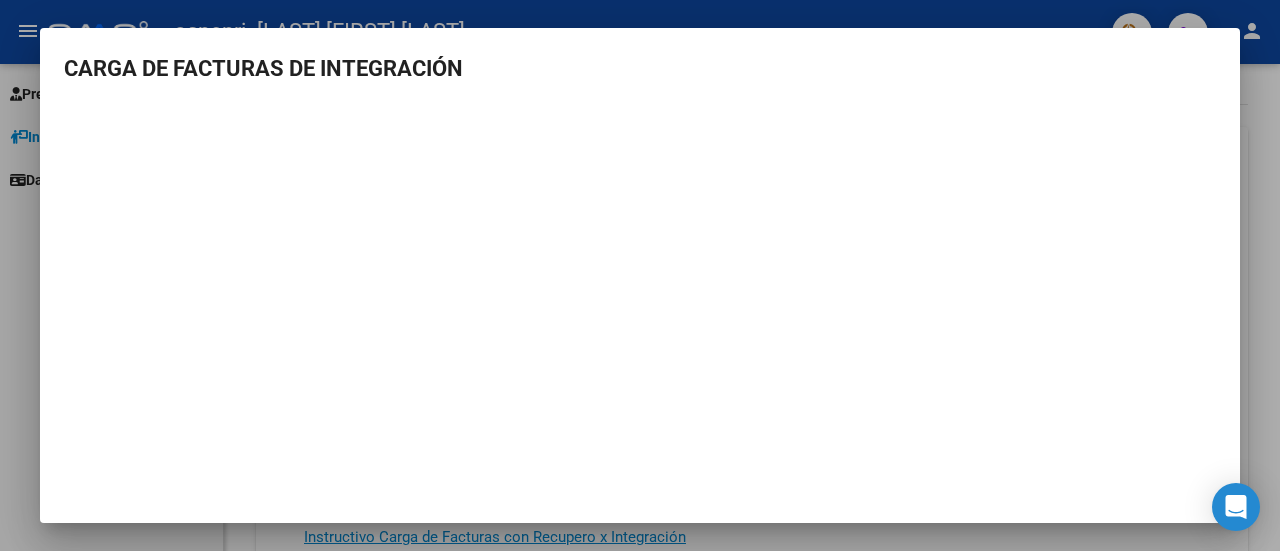 click at bounding box center (640, 275) 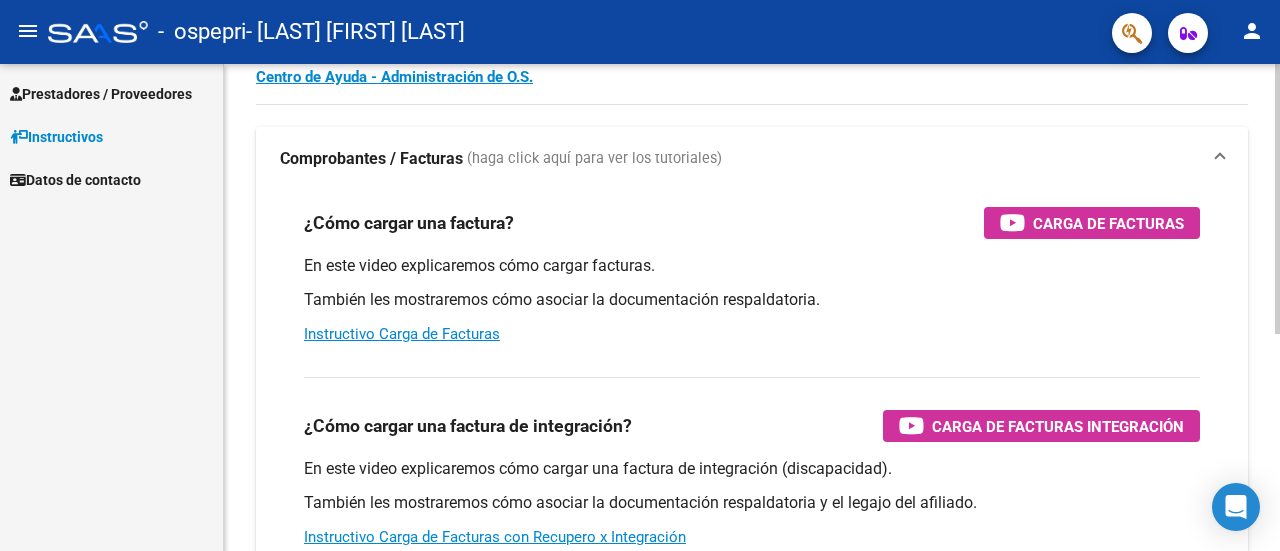 drag, startPoint x: 1084, startPoint y: 1, endPoint x: 1242, endPoint y: 279, distance: 319.76242 